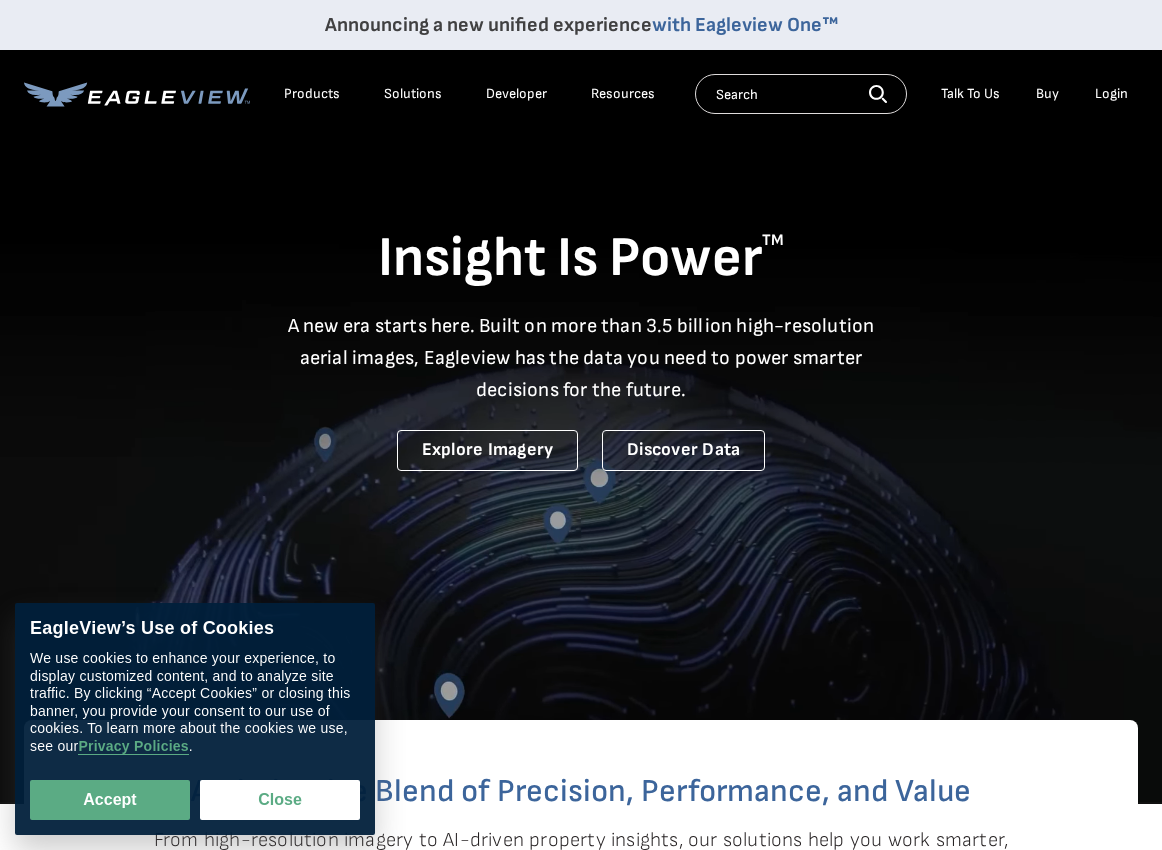 scroll, scrollTop: 0, scrollLeft: 0, axis: both 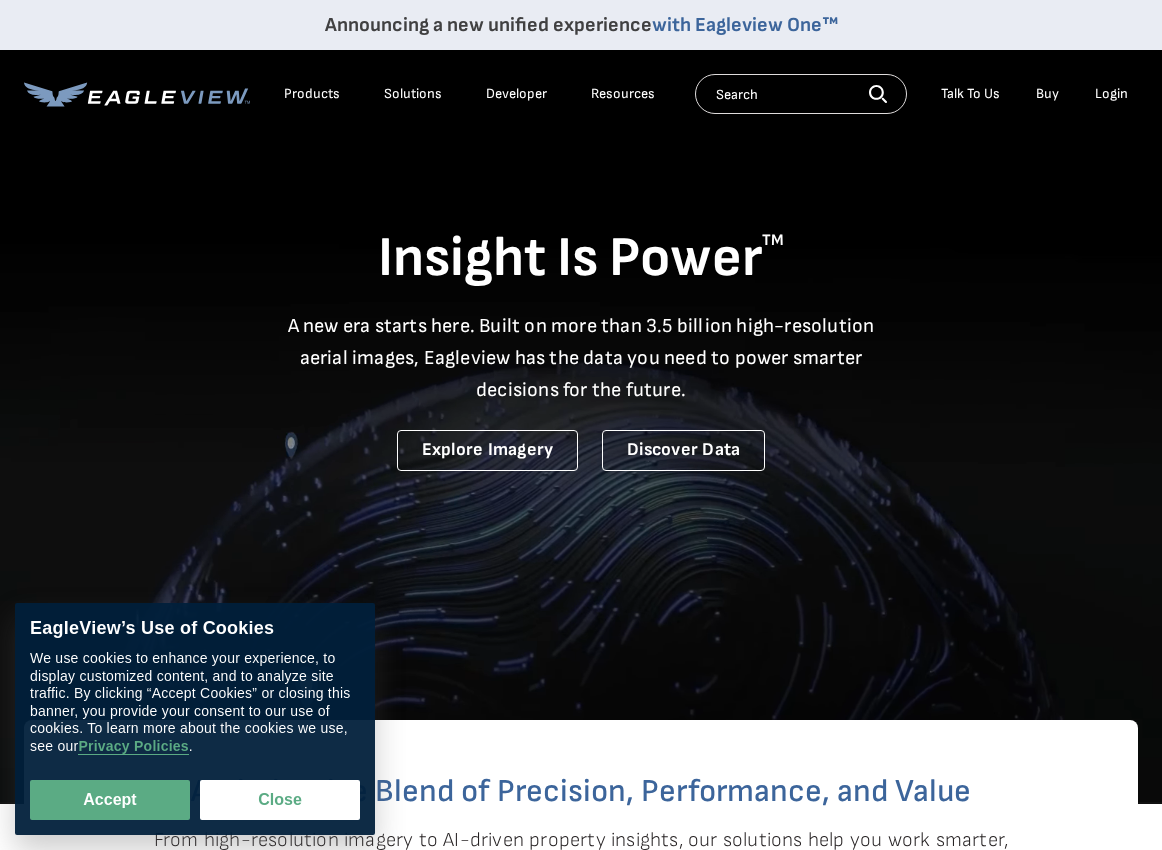 click on "Login" at bounding box center (1111, 94) 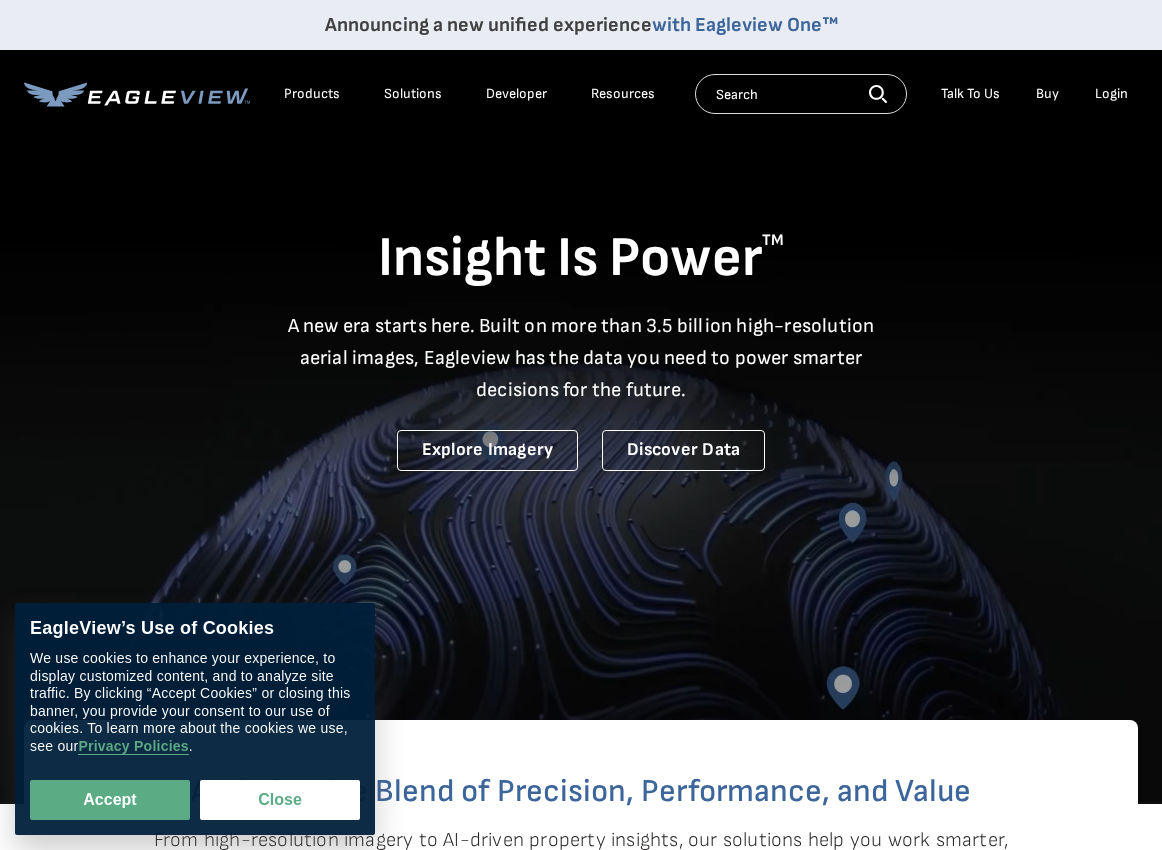 click on "Login" at bounding box center [1111, 94] 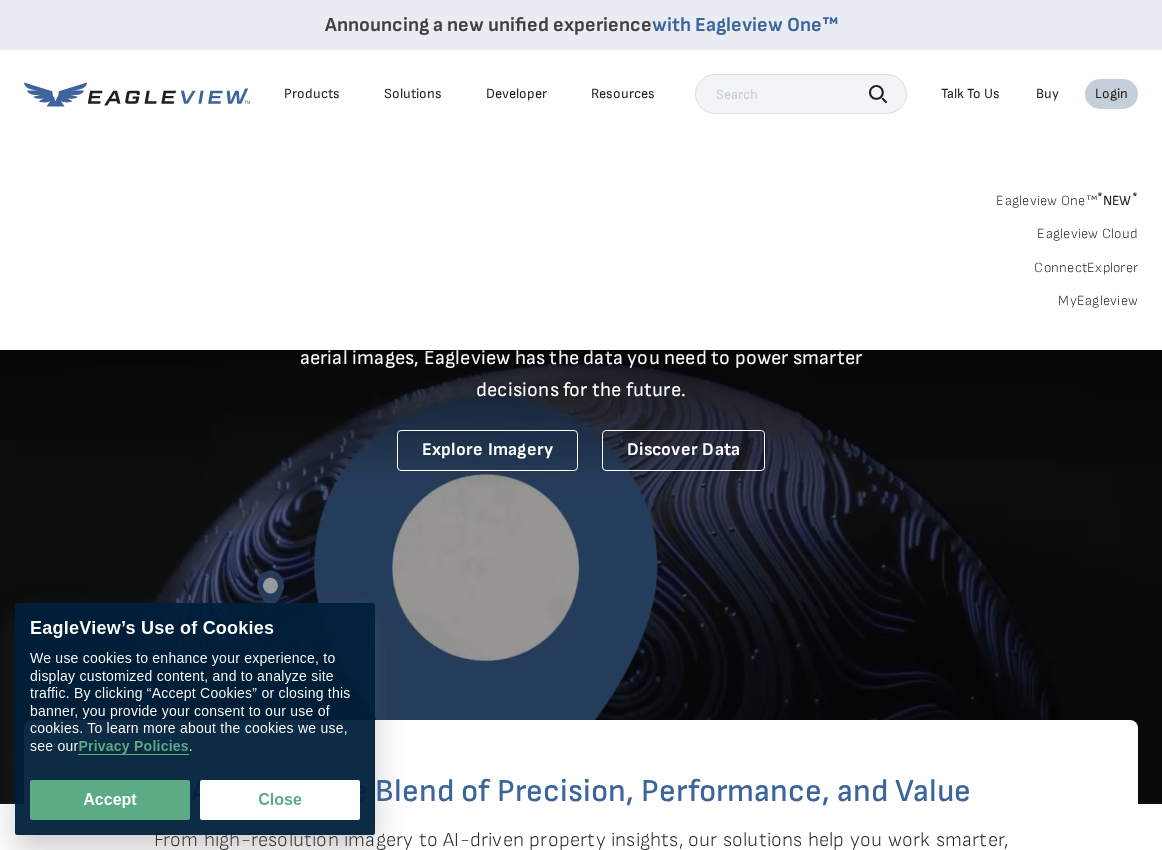 click on "Login" at bounding box center (1111, 94) 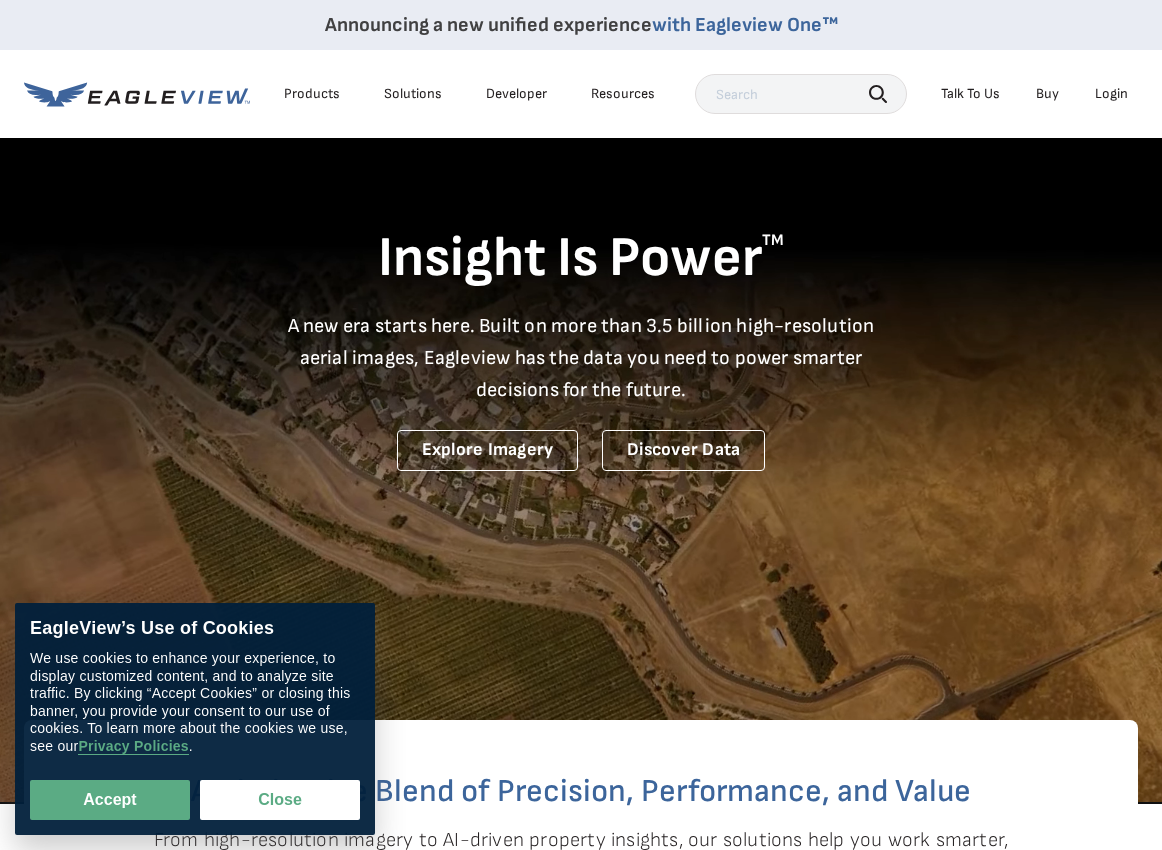 click on "Login" at bounding box center [1111, 94] 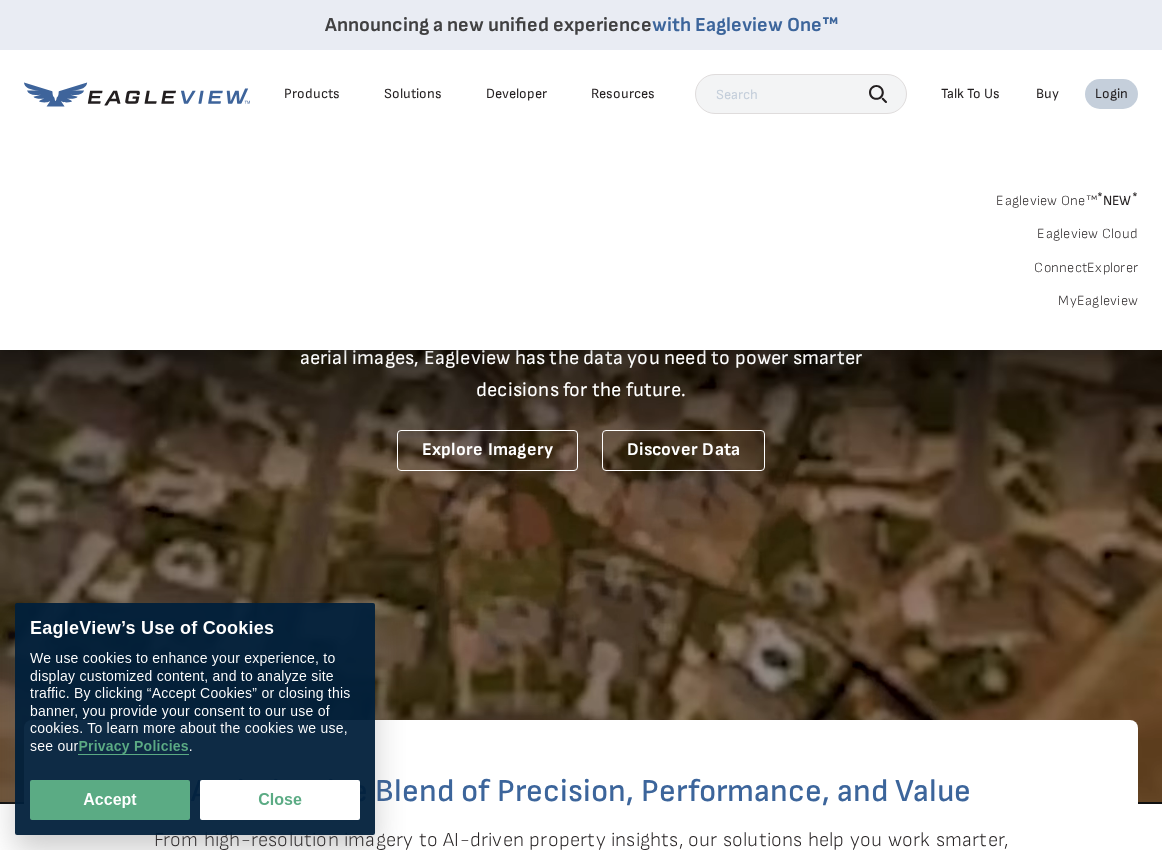 click on "MyEagleview" at bounding box center (1098, 301) 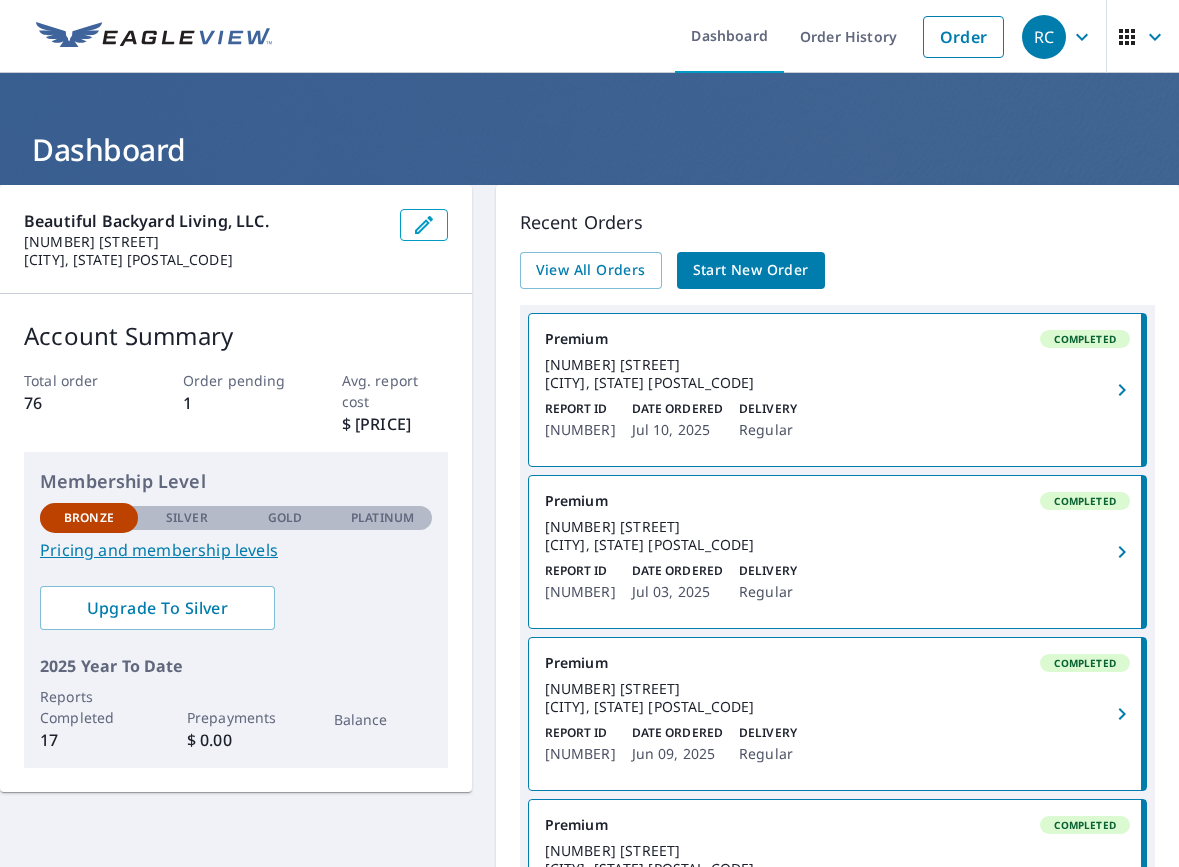 scroll, scrollTop: 0, scrollLeft: 0, axis: both 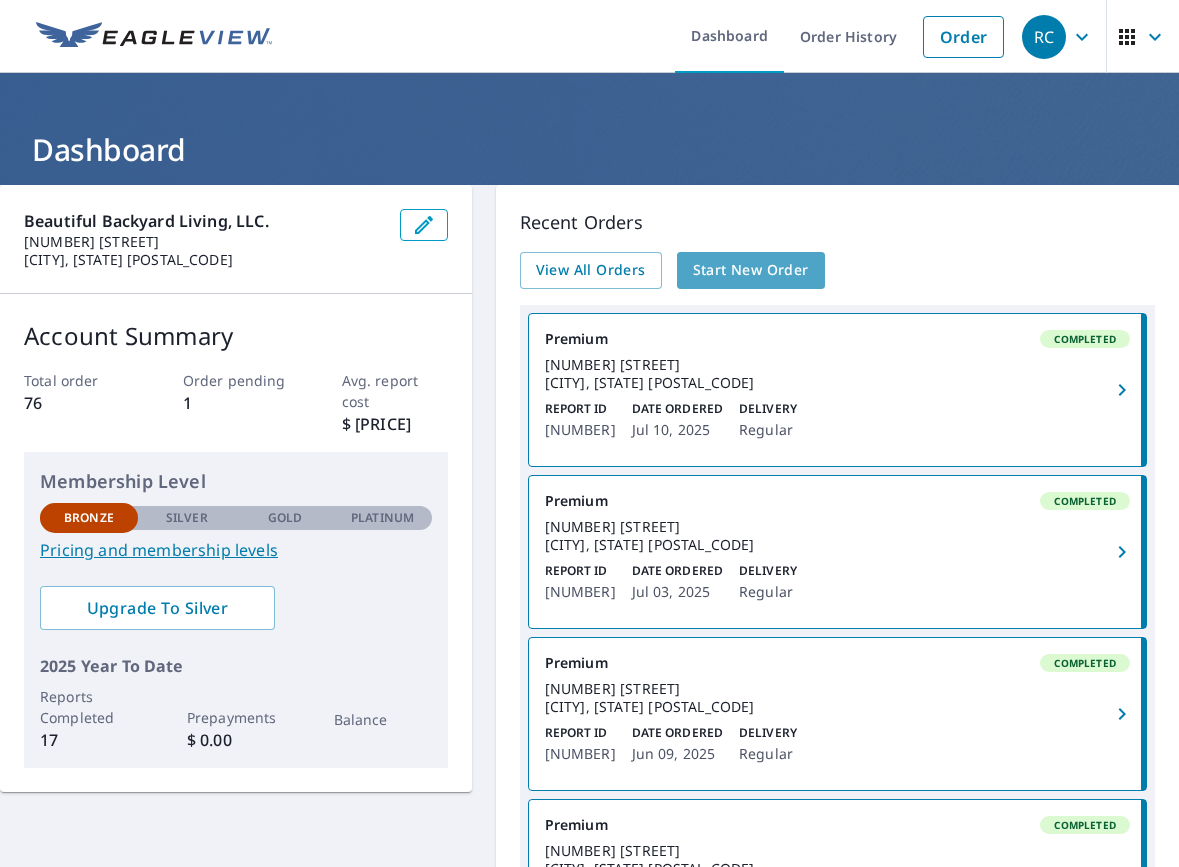click on "Start New Order" at bounding box center [751, 270] 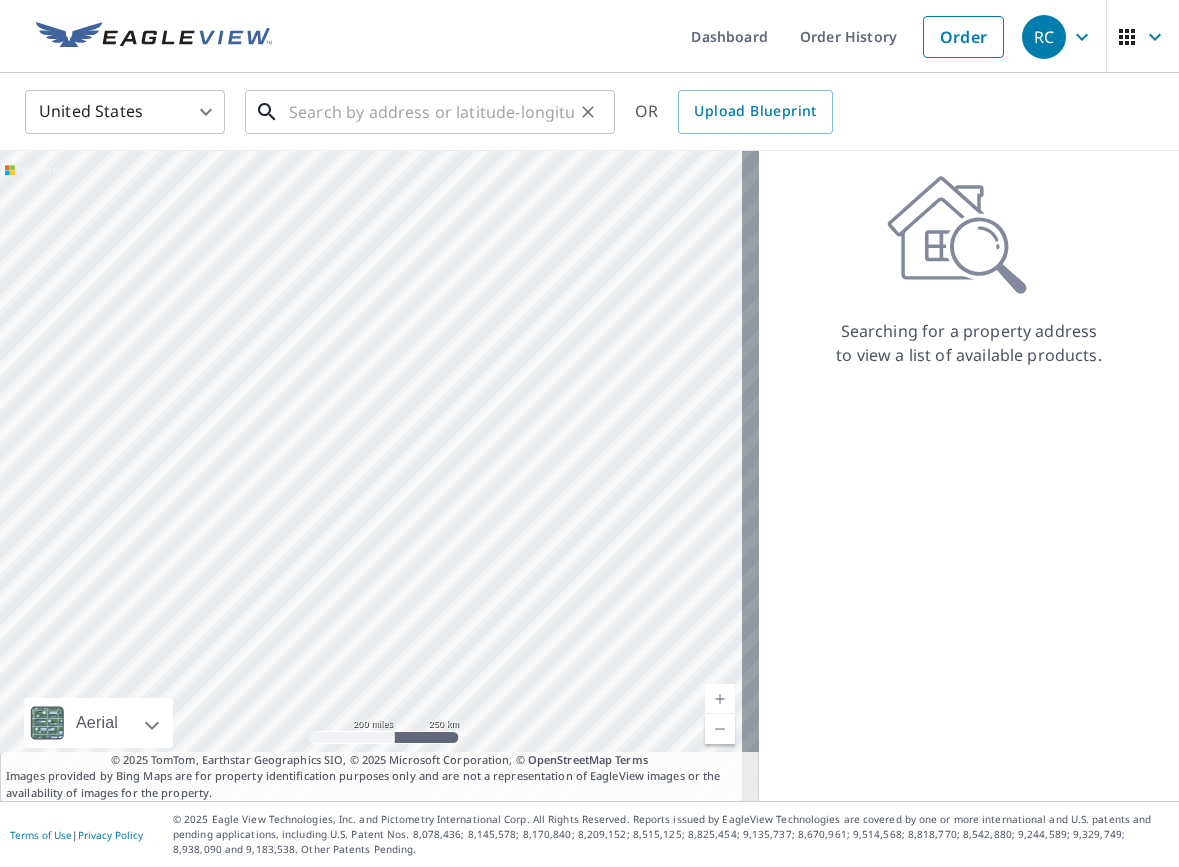click at bounding box center (431, 112) 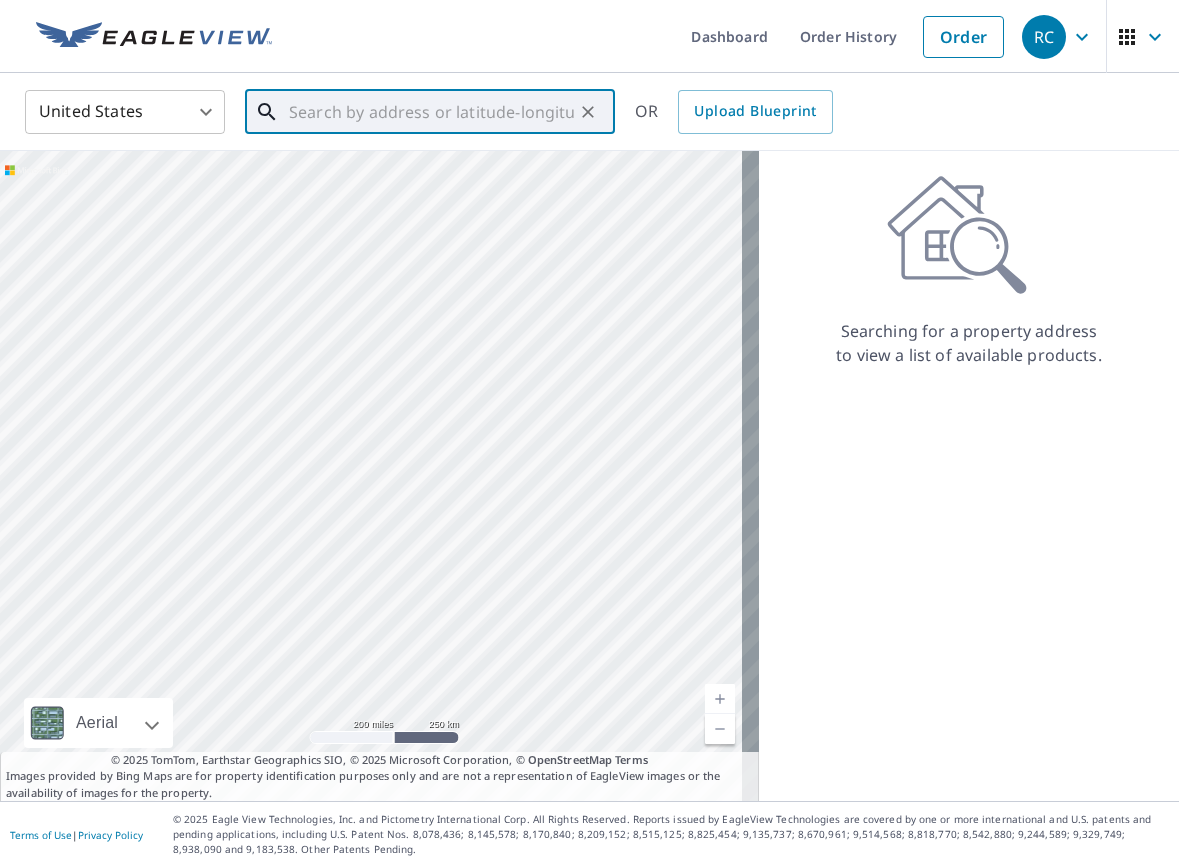 paste on "16418 lauder lane dallas, tx 75248" 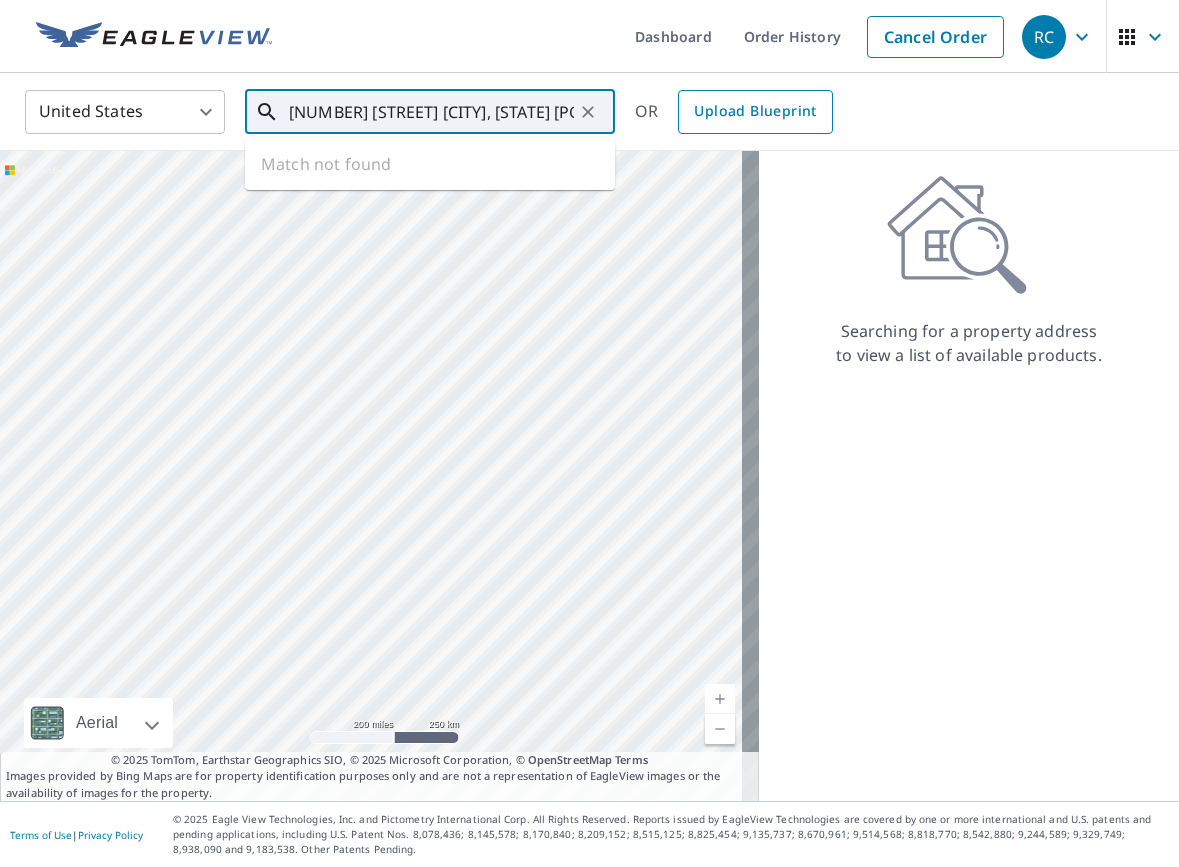 type on "16418 lauder lane dallas, tx 75248" 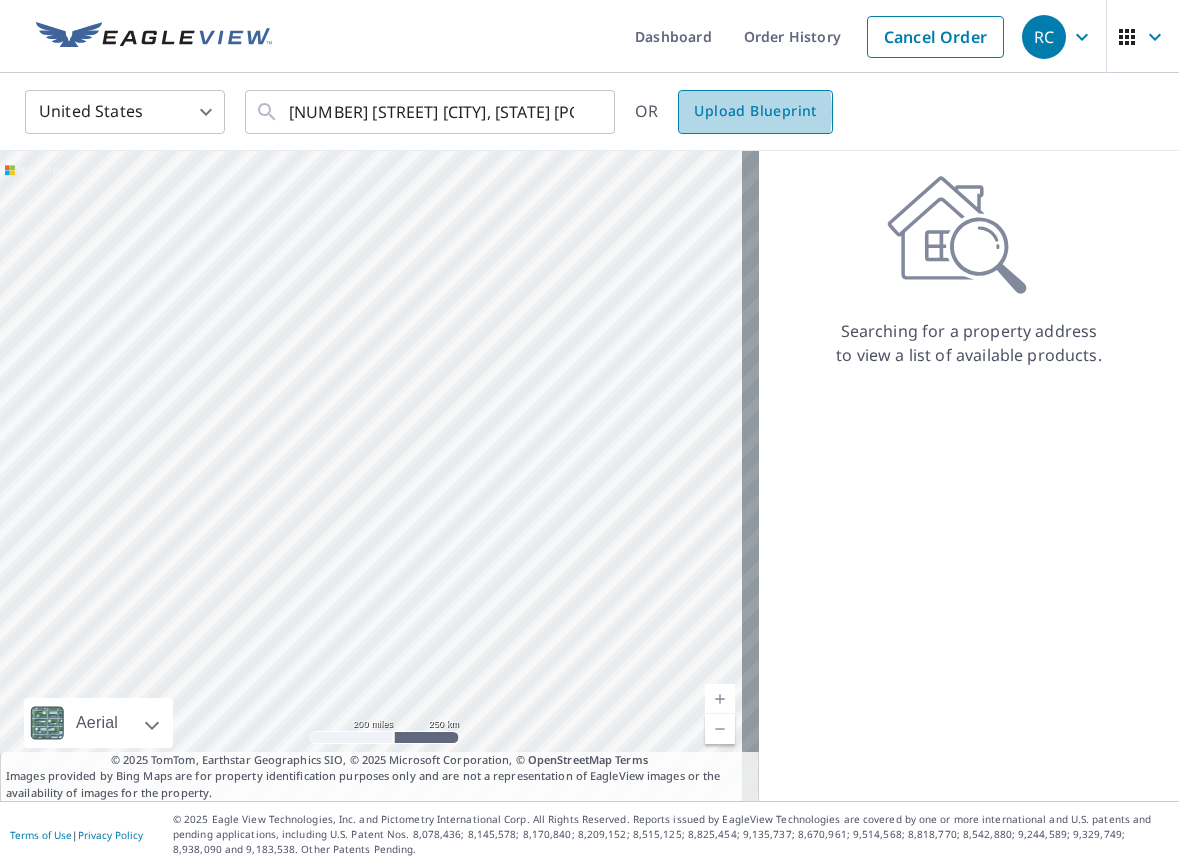 click on "Upload Blueprint" at bounding box center [755, 112] 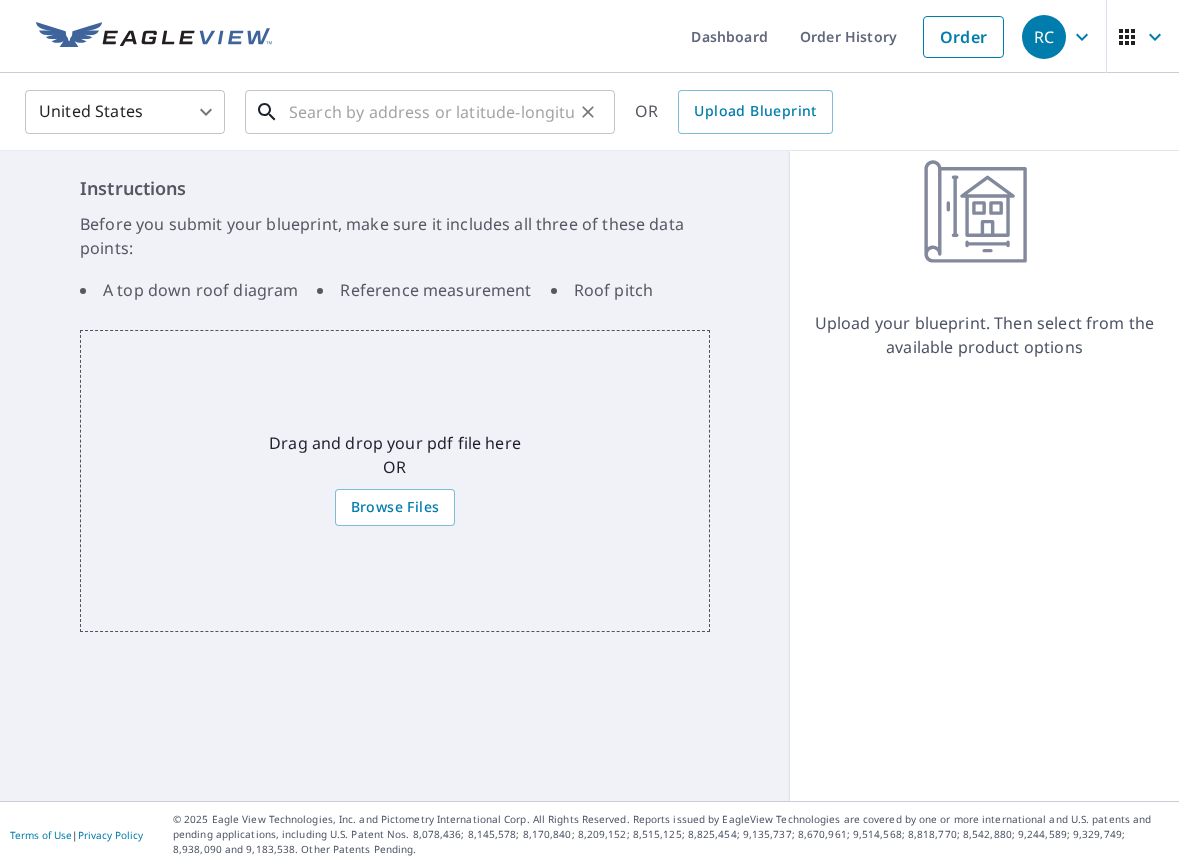 click at bounding box center (431, 112) 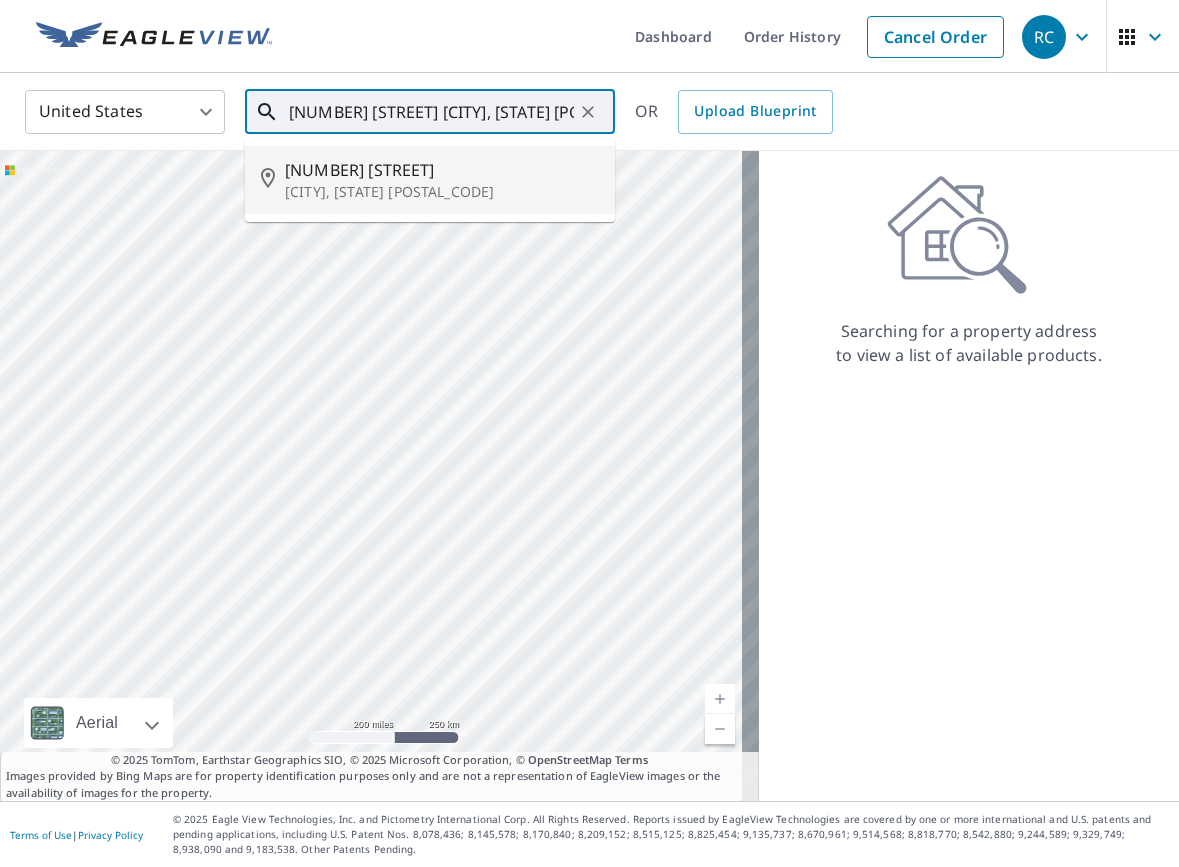 click on "16418 Lauder Ln" at bounding box center [442, 170] 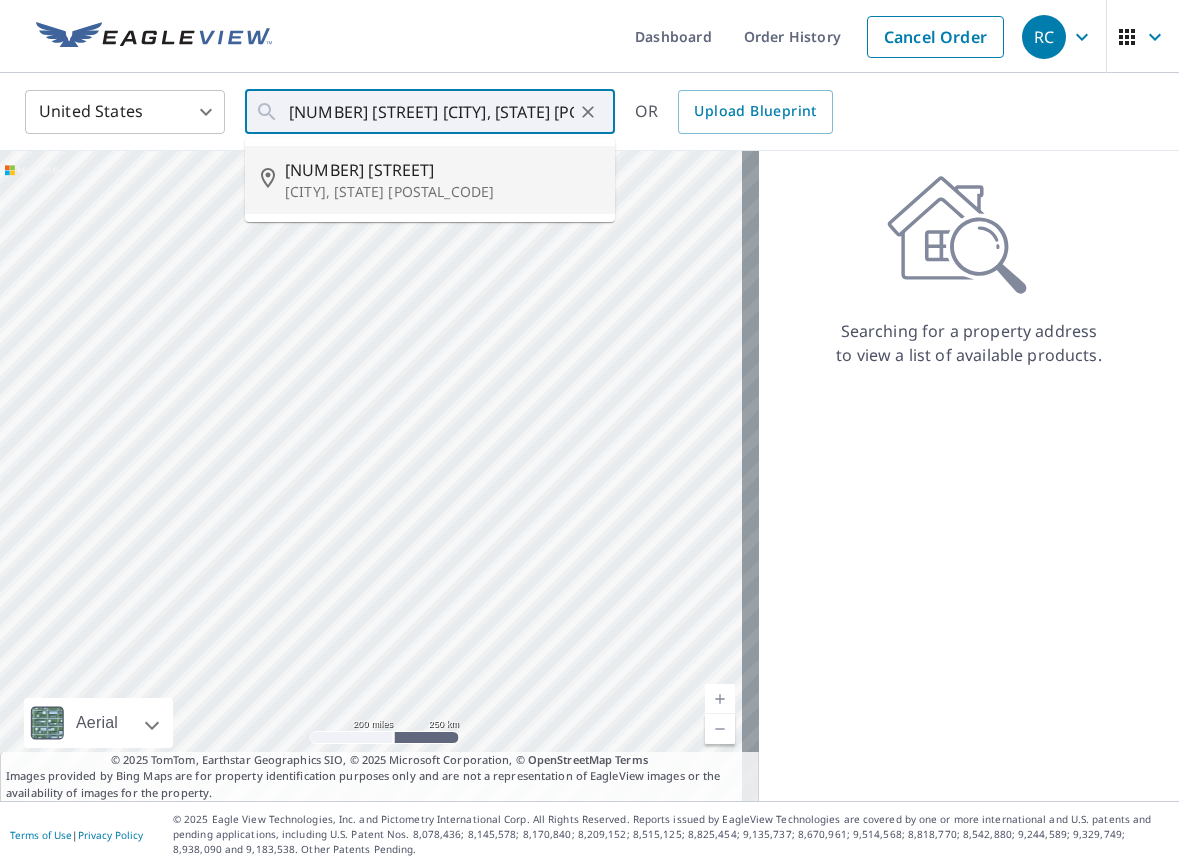 type on "16418 Lauder Ln Dallas, TX 75248" 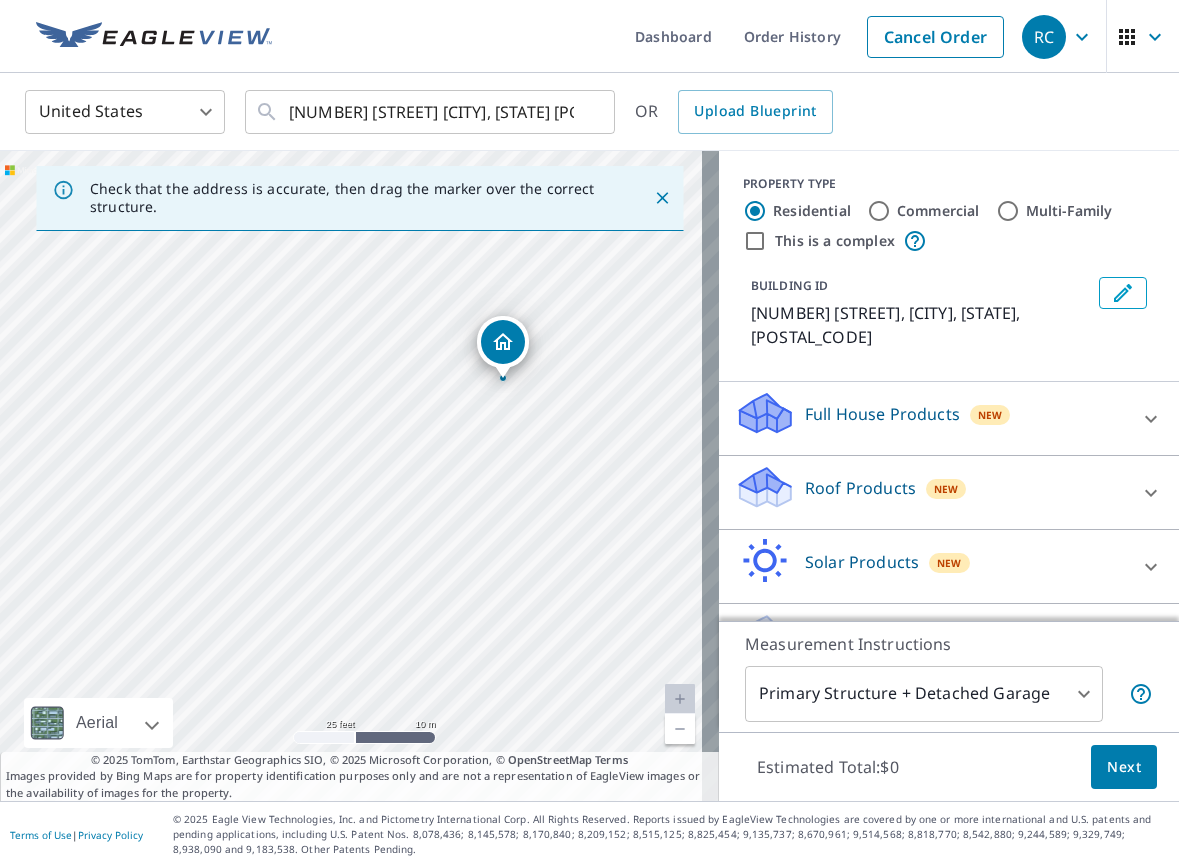 drag, startPoint x: 559, startPoint y: 431, endPoint x: 541, endPoint y: 437, distance: 18.973665 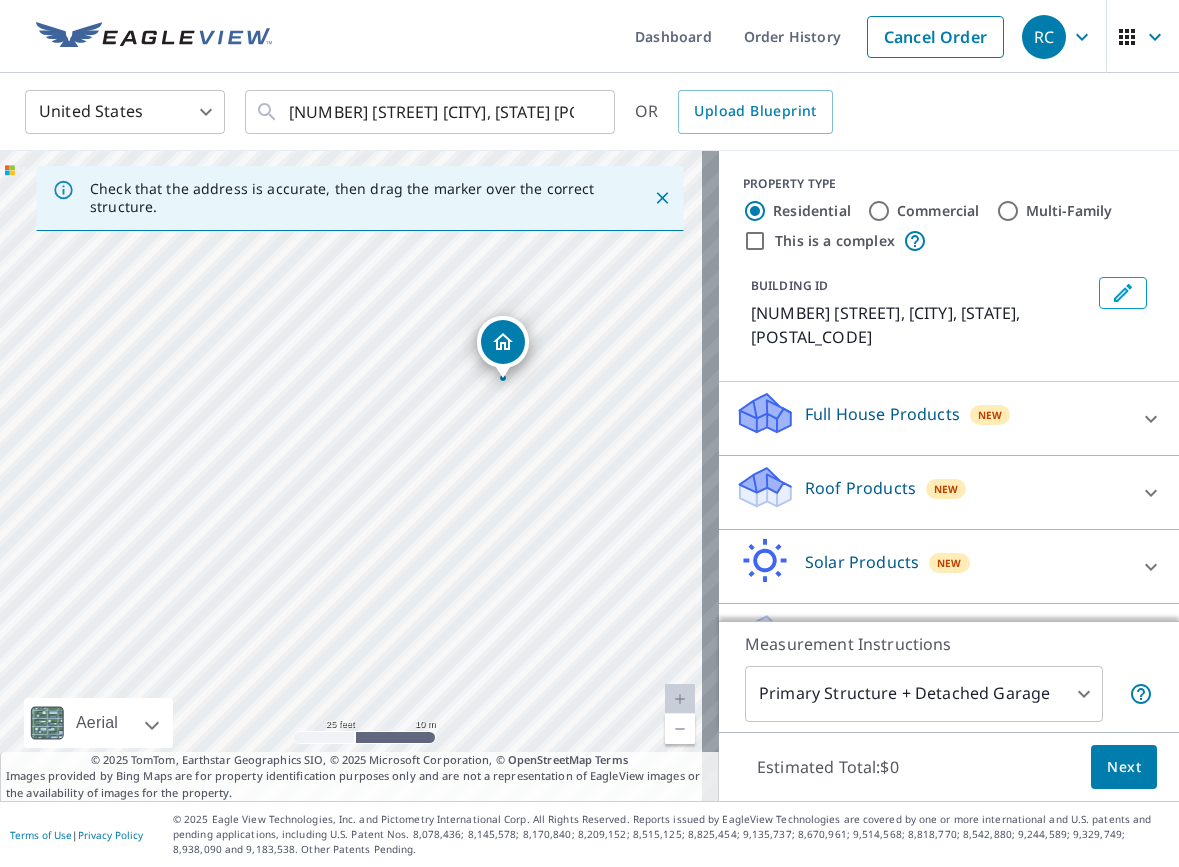 click on "Roof Products" at bounding box center [860, 488] 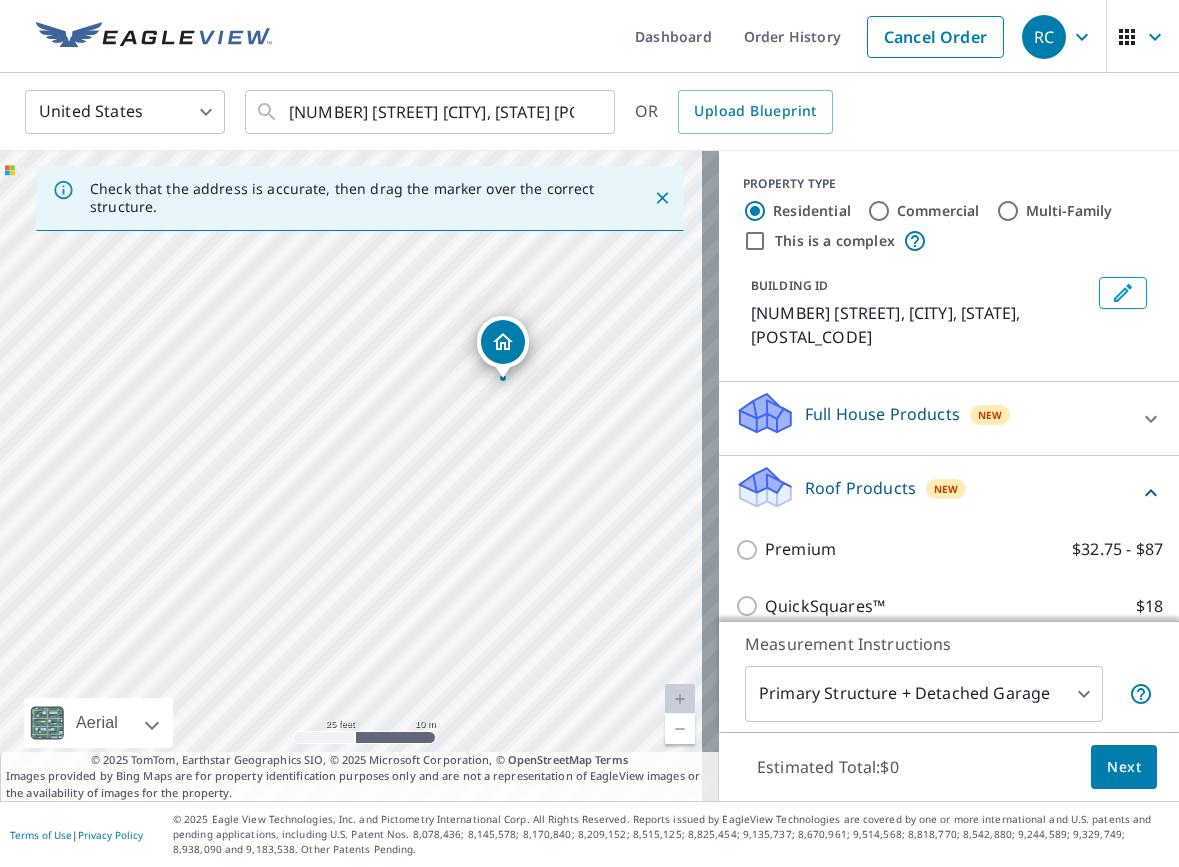 click on "Premium $32.75 - $87" at bounding box center (949, 549) 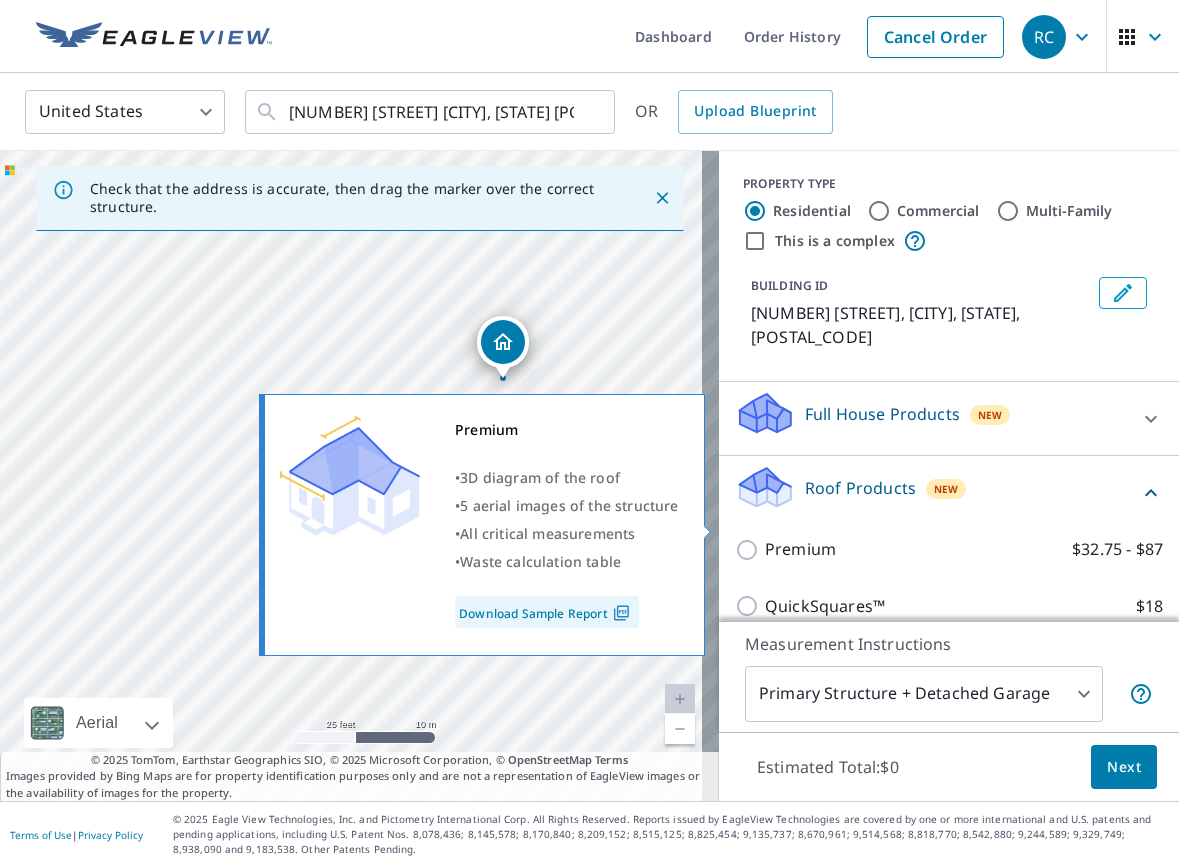 click on "Premium $32.75 - $87" at bounding box center [750, 550] 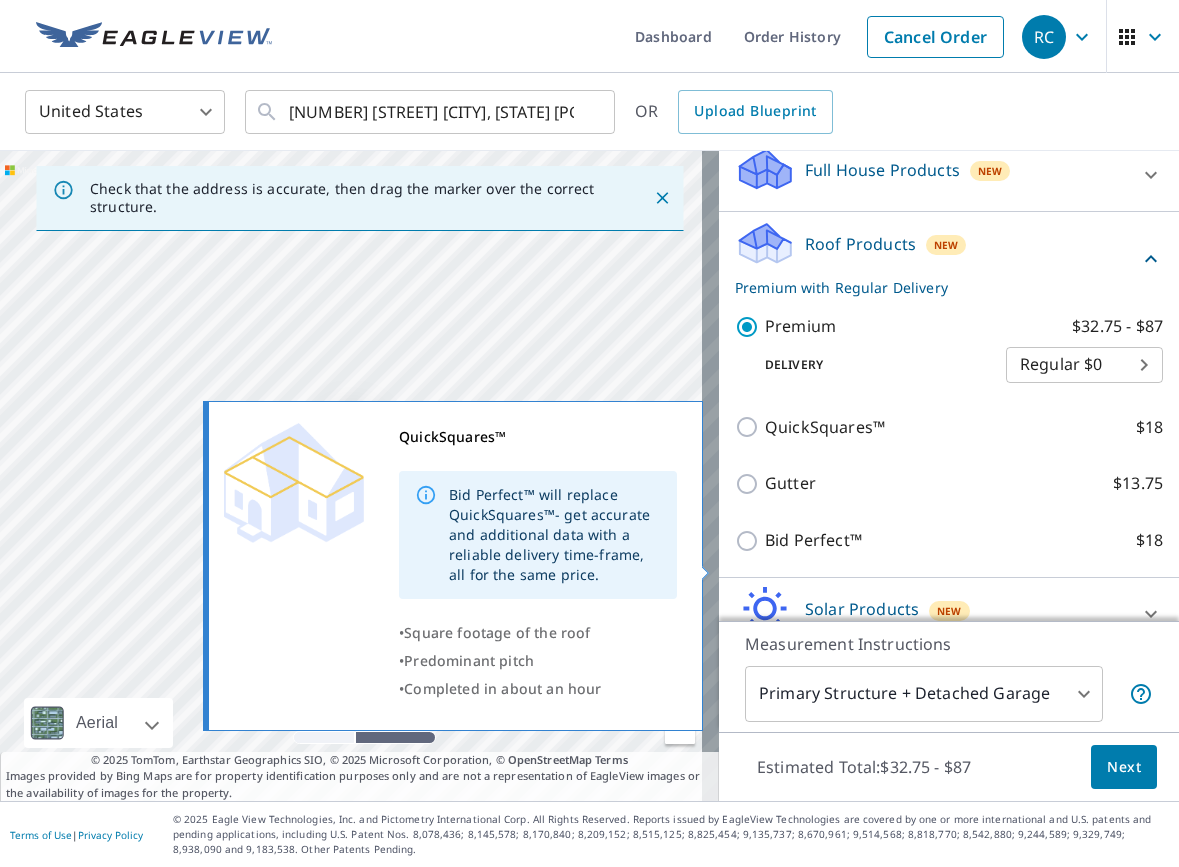scroll, scrollTop: 325, scrollLeft: 0, axis: vertical 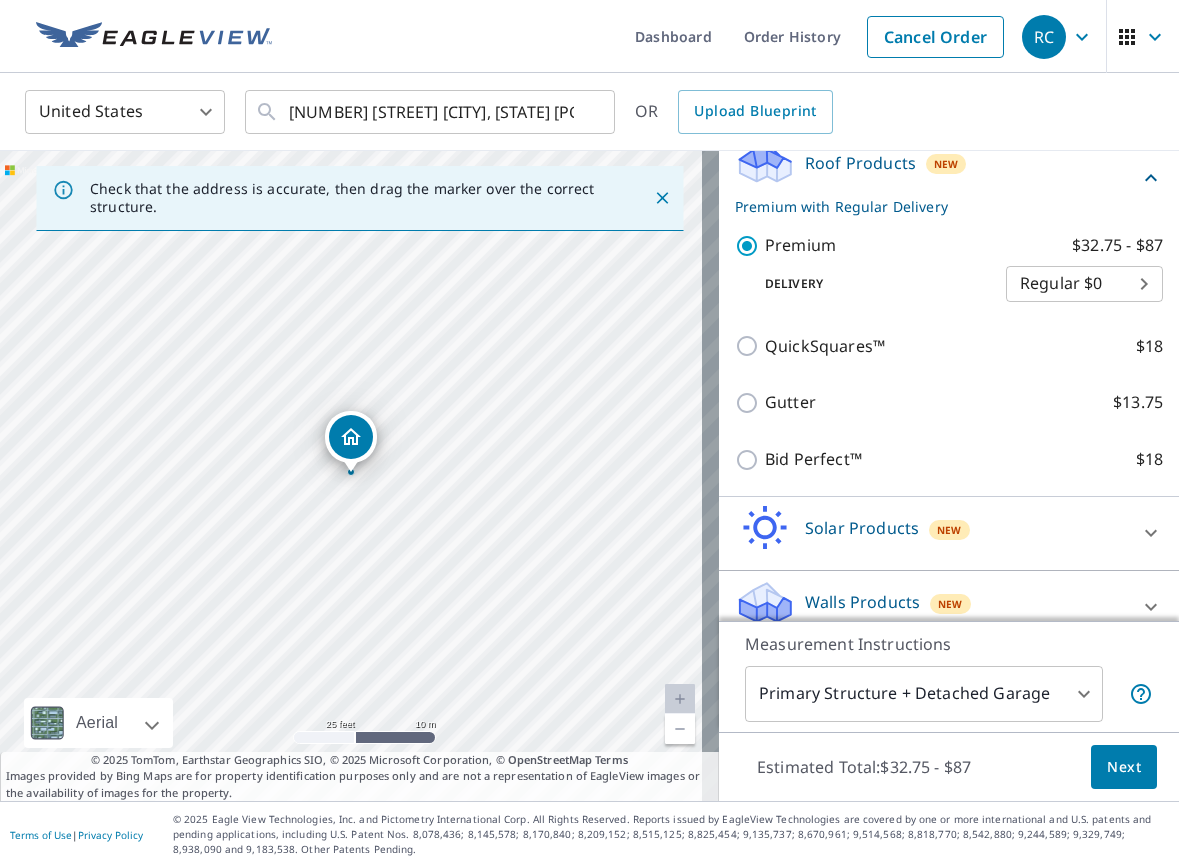 click on "Next" at bounding box center (1124, 767) 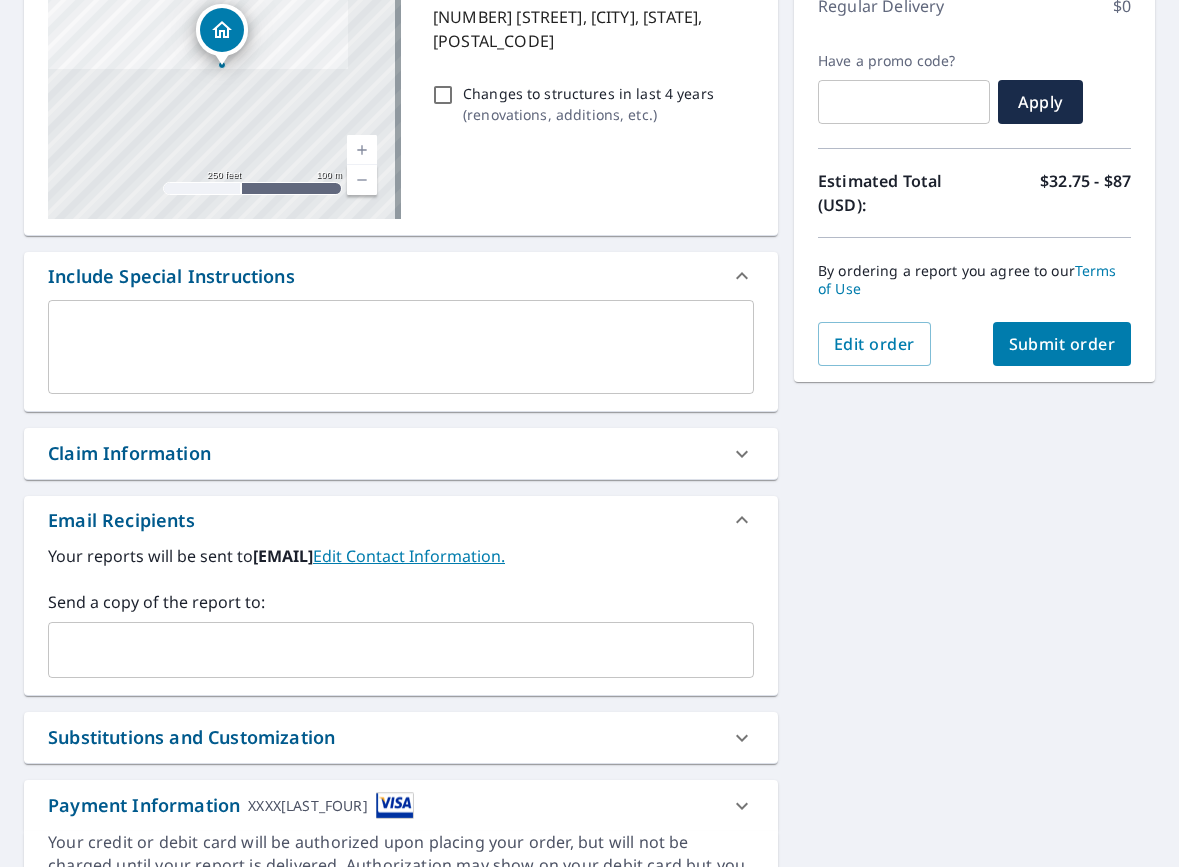 scroll, scrollTop: 300, scrollLeft: 0, axis: vertical 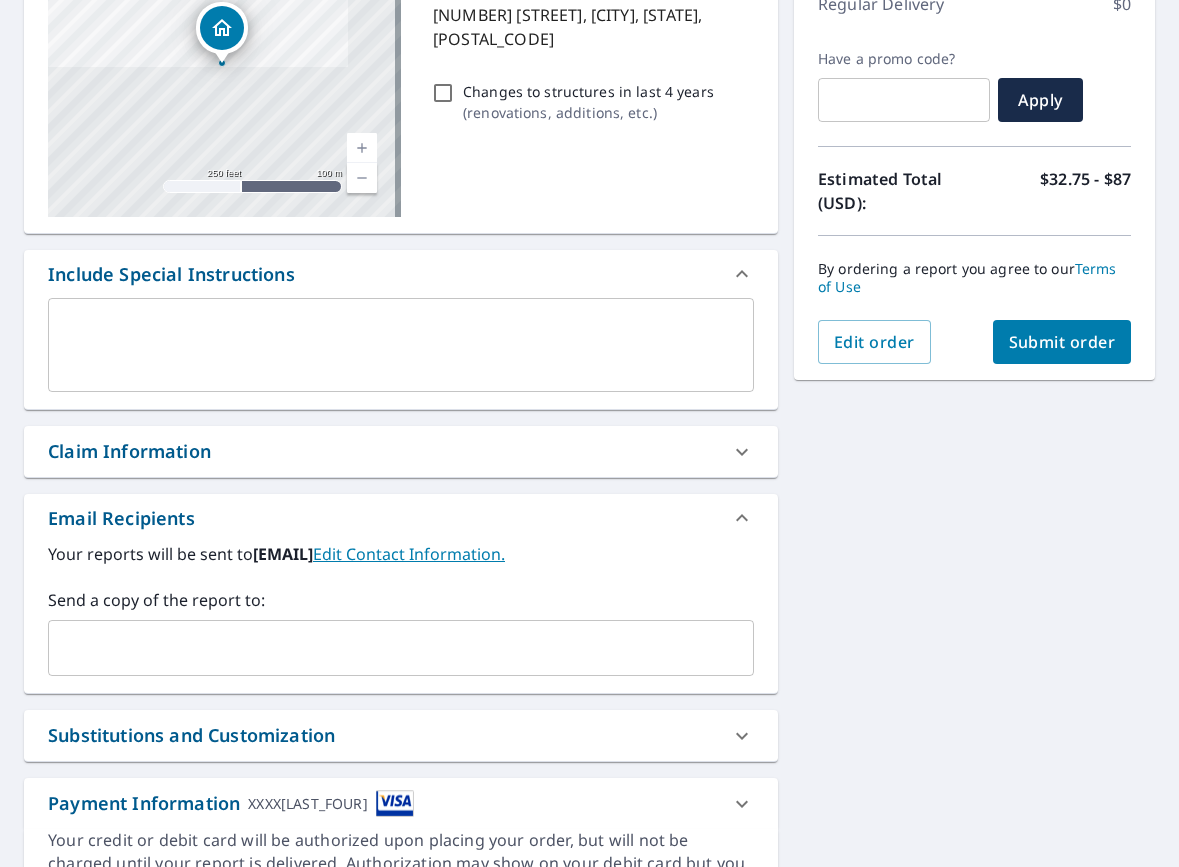 click at bounding box center (386, 648) 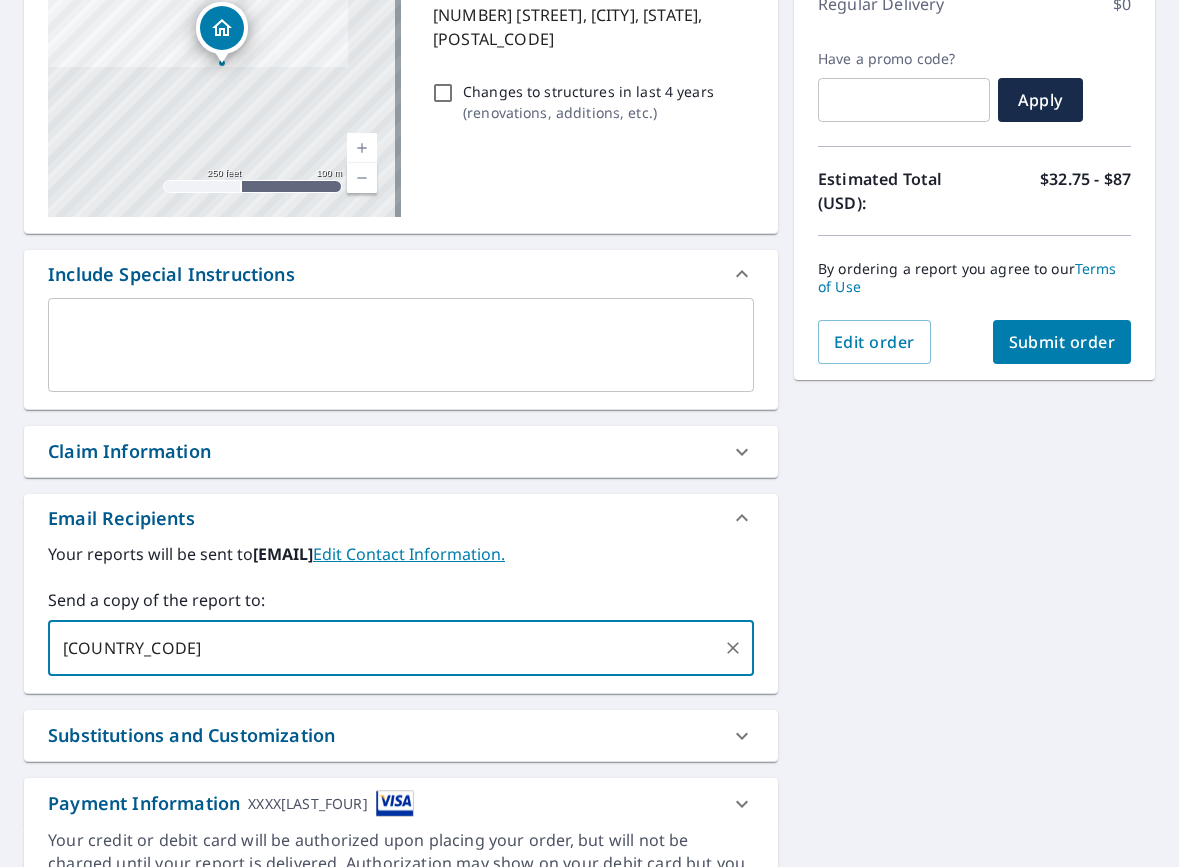 type on "zachary@bblpros.com" 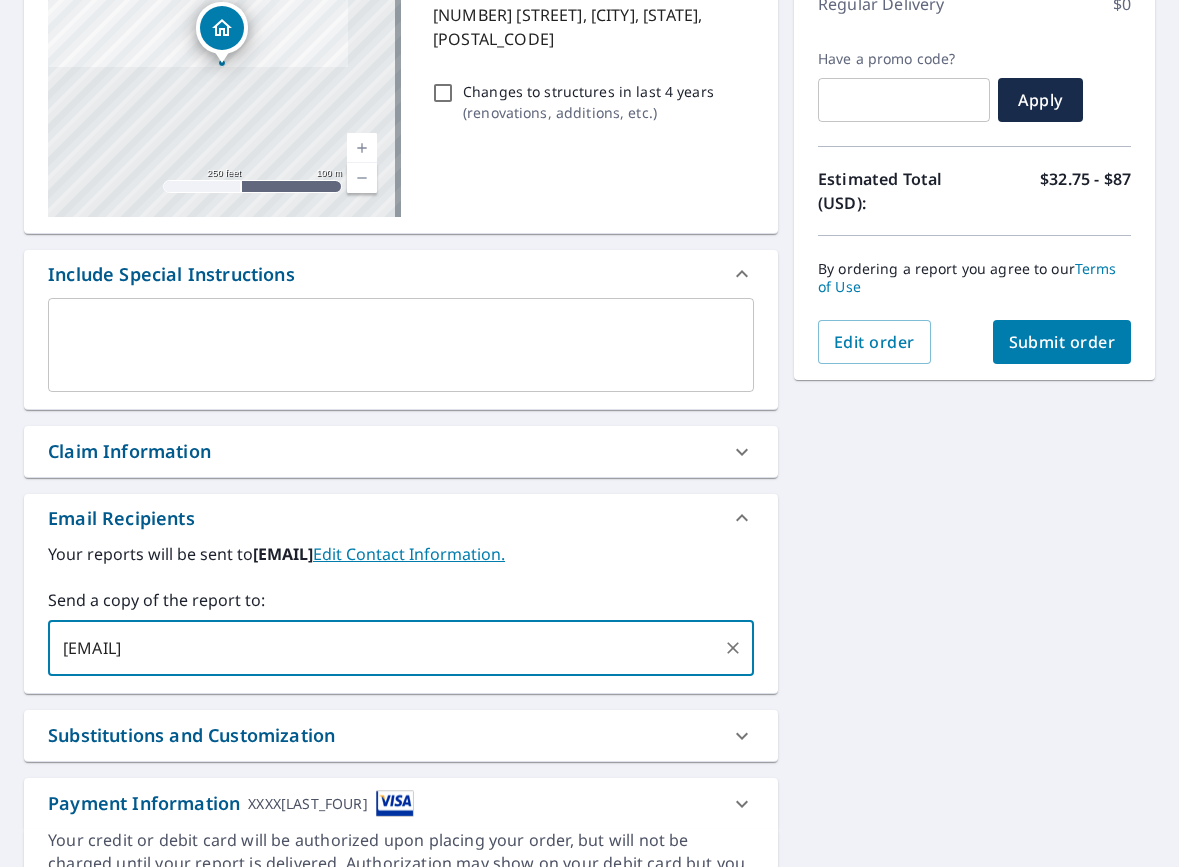 scroll, scrollTop: 0, scrollLeft: 0, axis: both 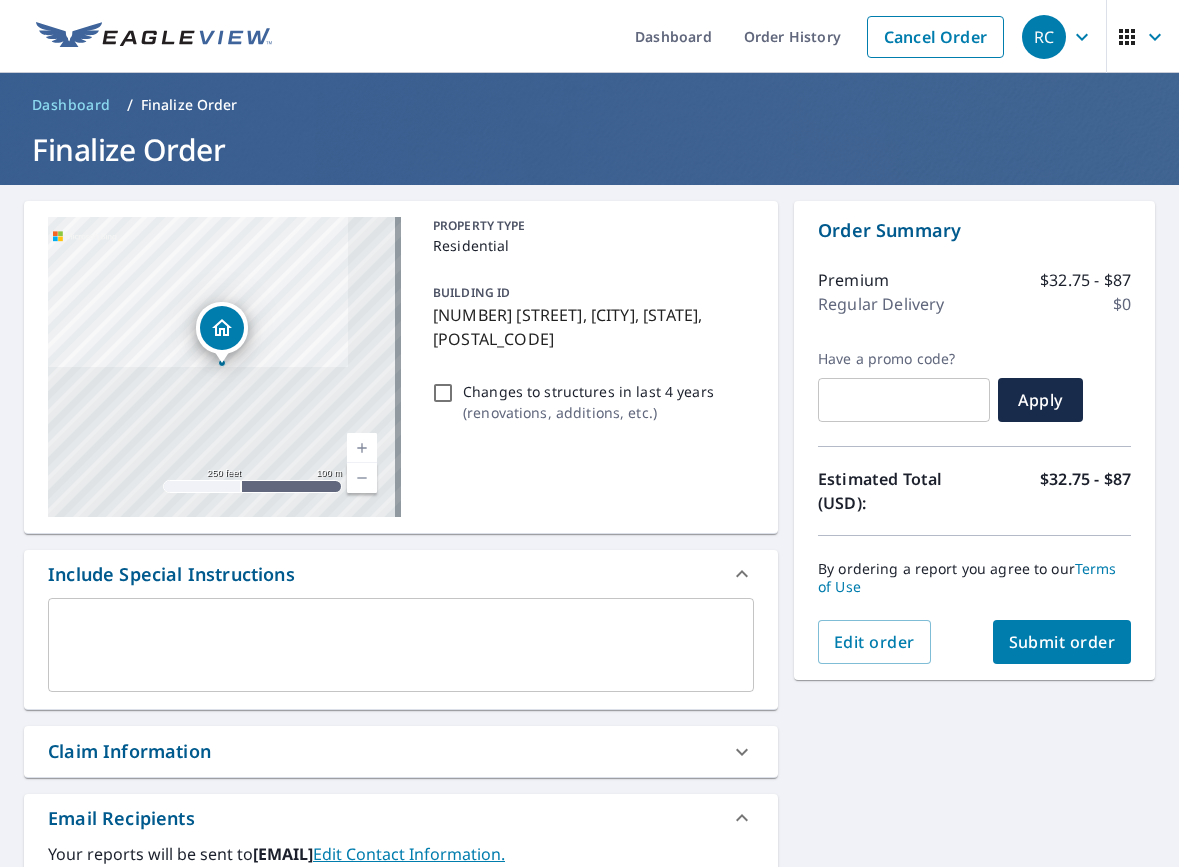 type 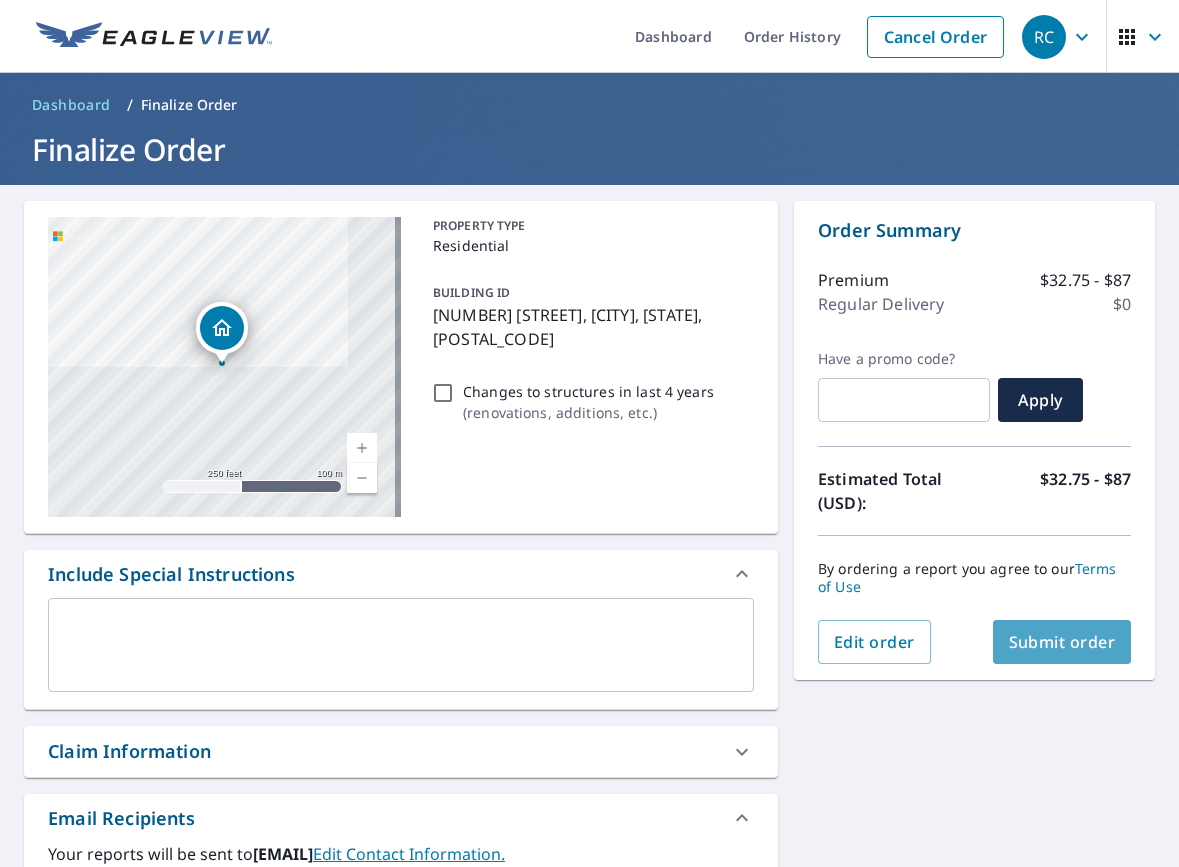 click on "Submit order" at bounding box center (1062, 642) 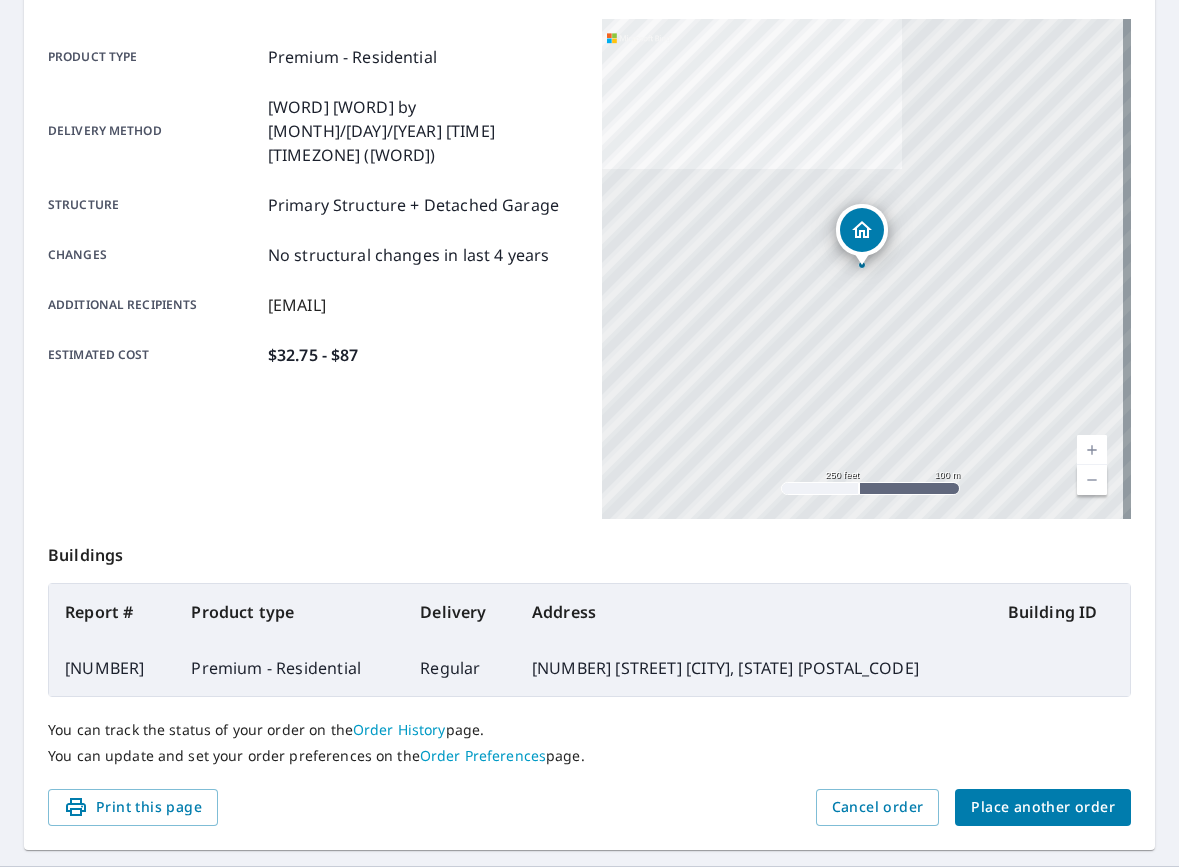 scroll, scrollTop: 325, scrollLeft: 0, axis: vertical 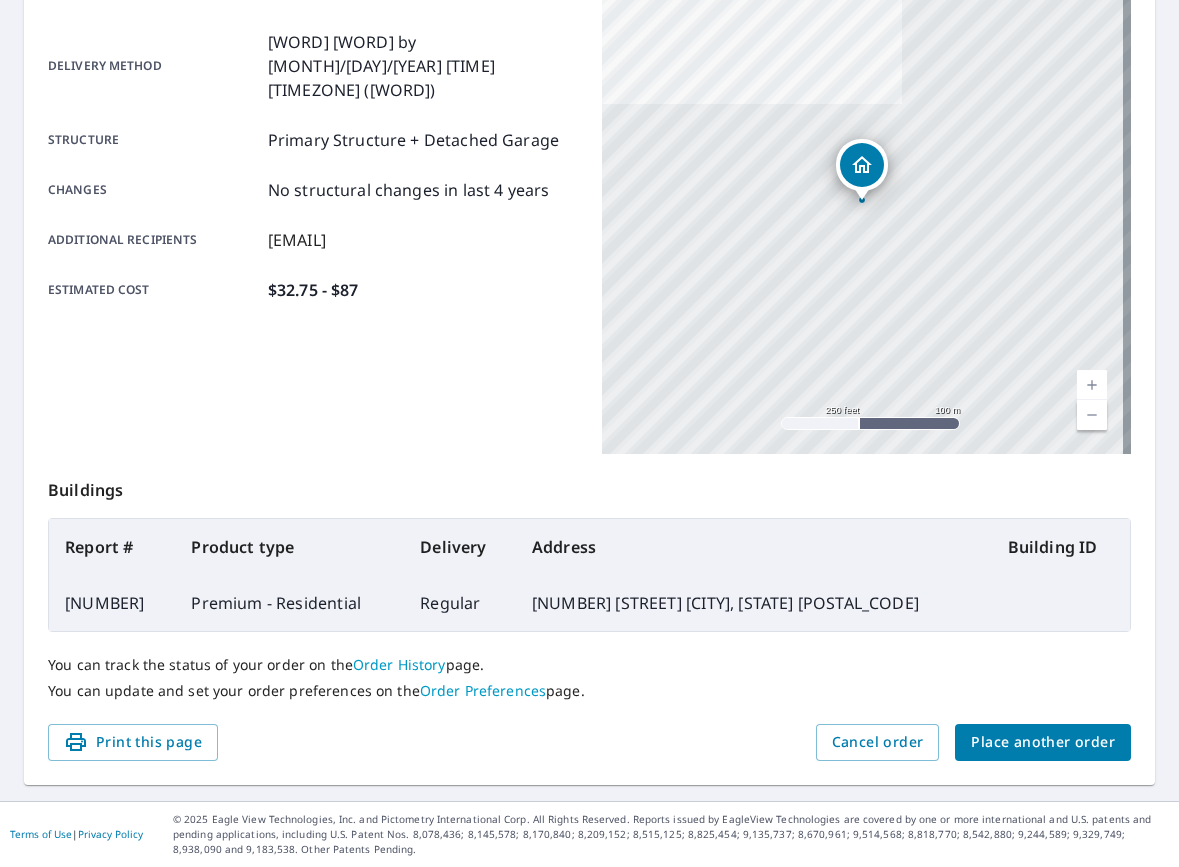 click on "Place another order" at bounding box center (1043, 742) 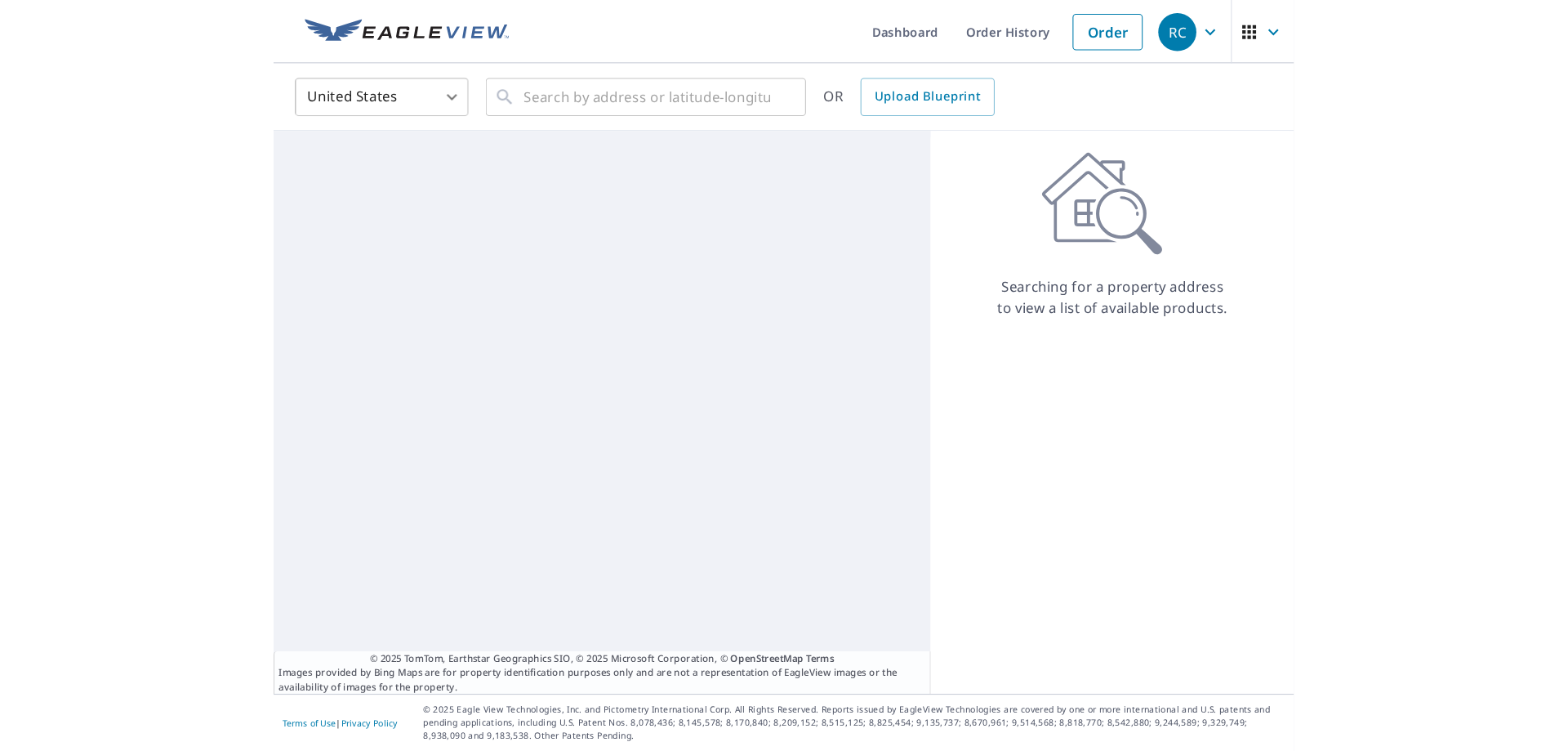 scroll, scrollTop: 0, scrollLeft: 0, axis: both 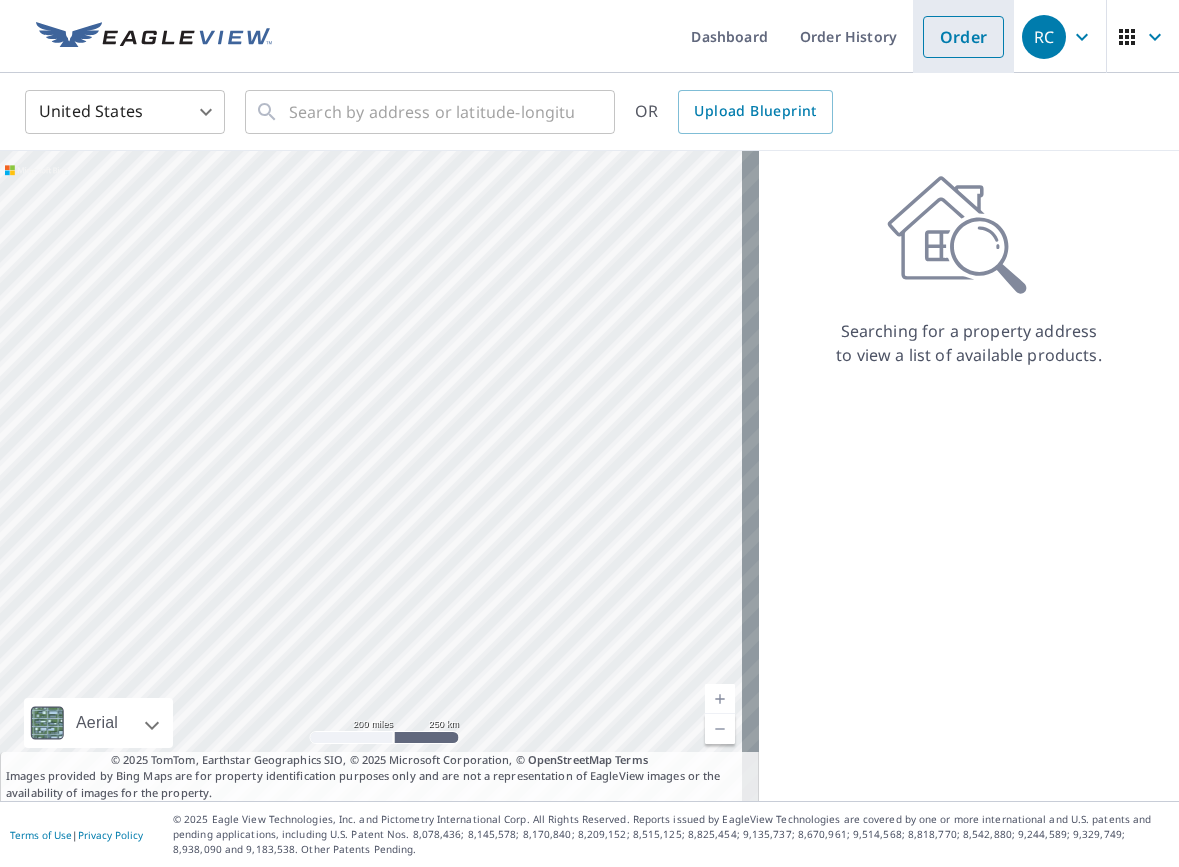 click on "Order" at bounding box center [963, 37] 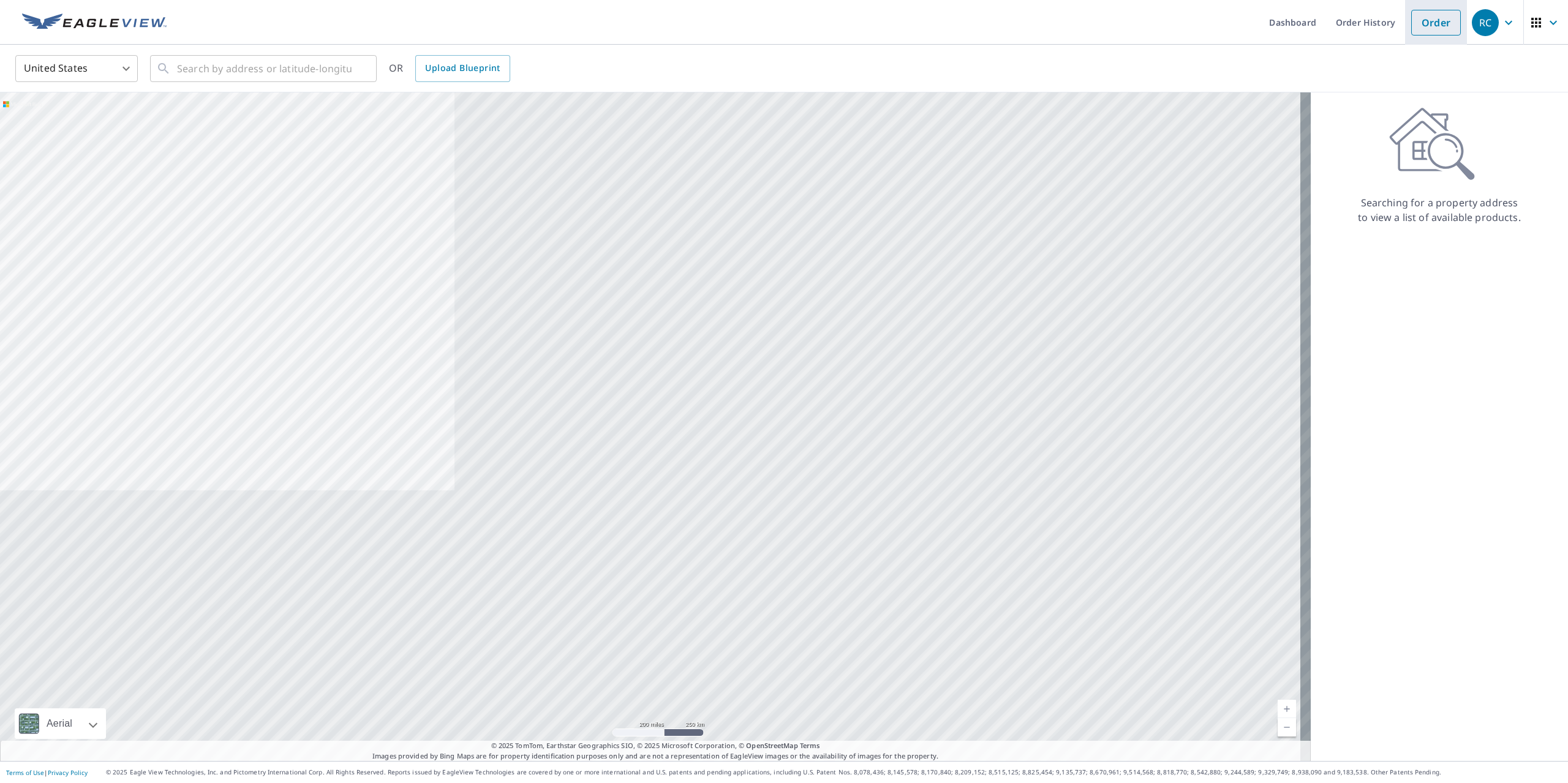 click on "Order" at bounding box center [1436, 23] 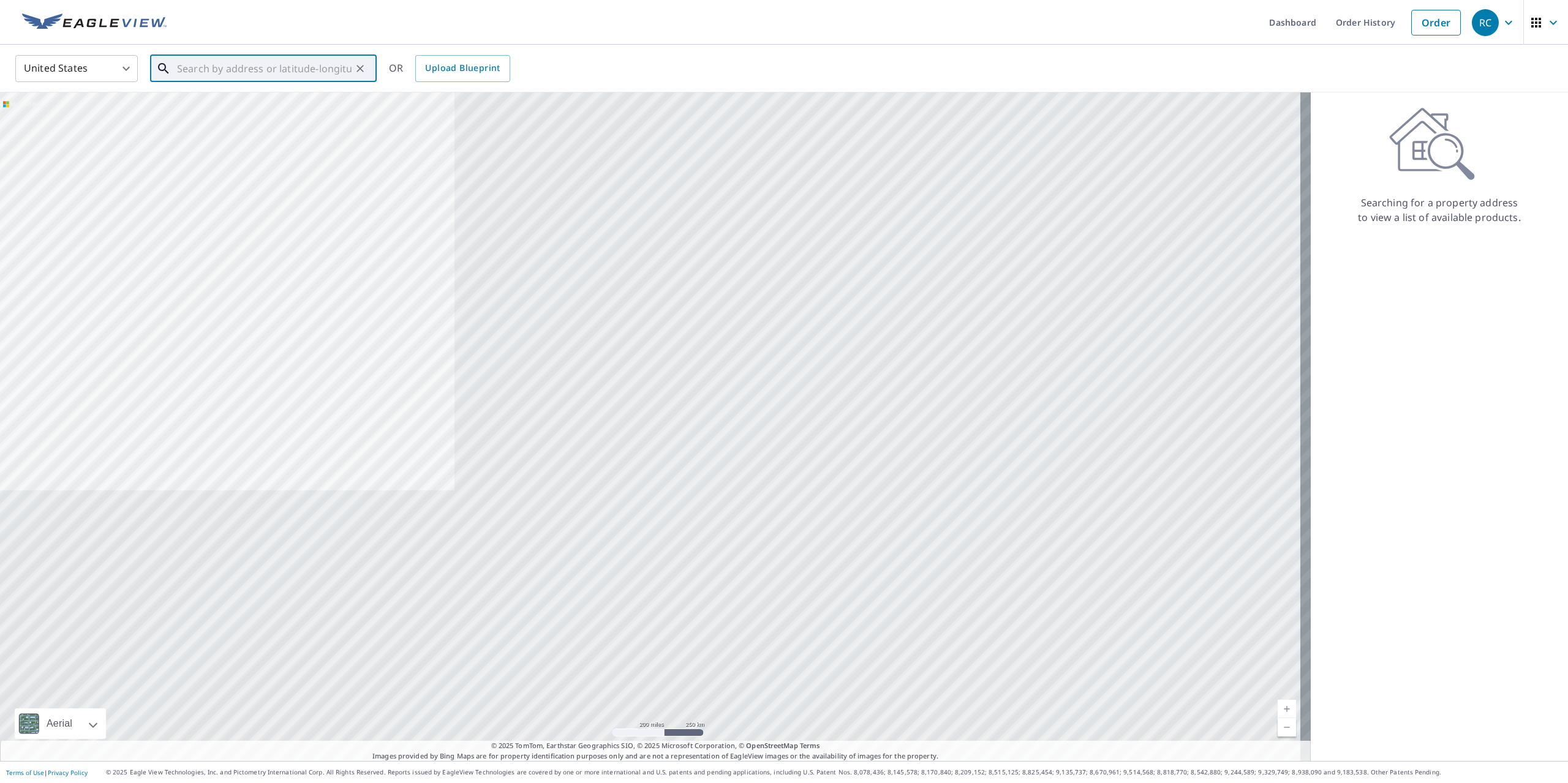 click at bounding box center [264, 69] 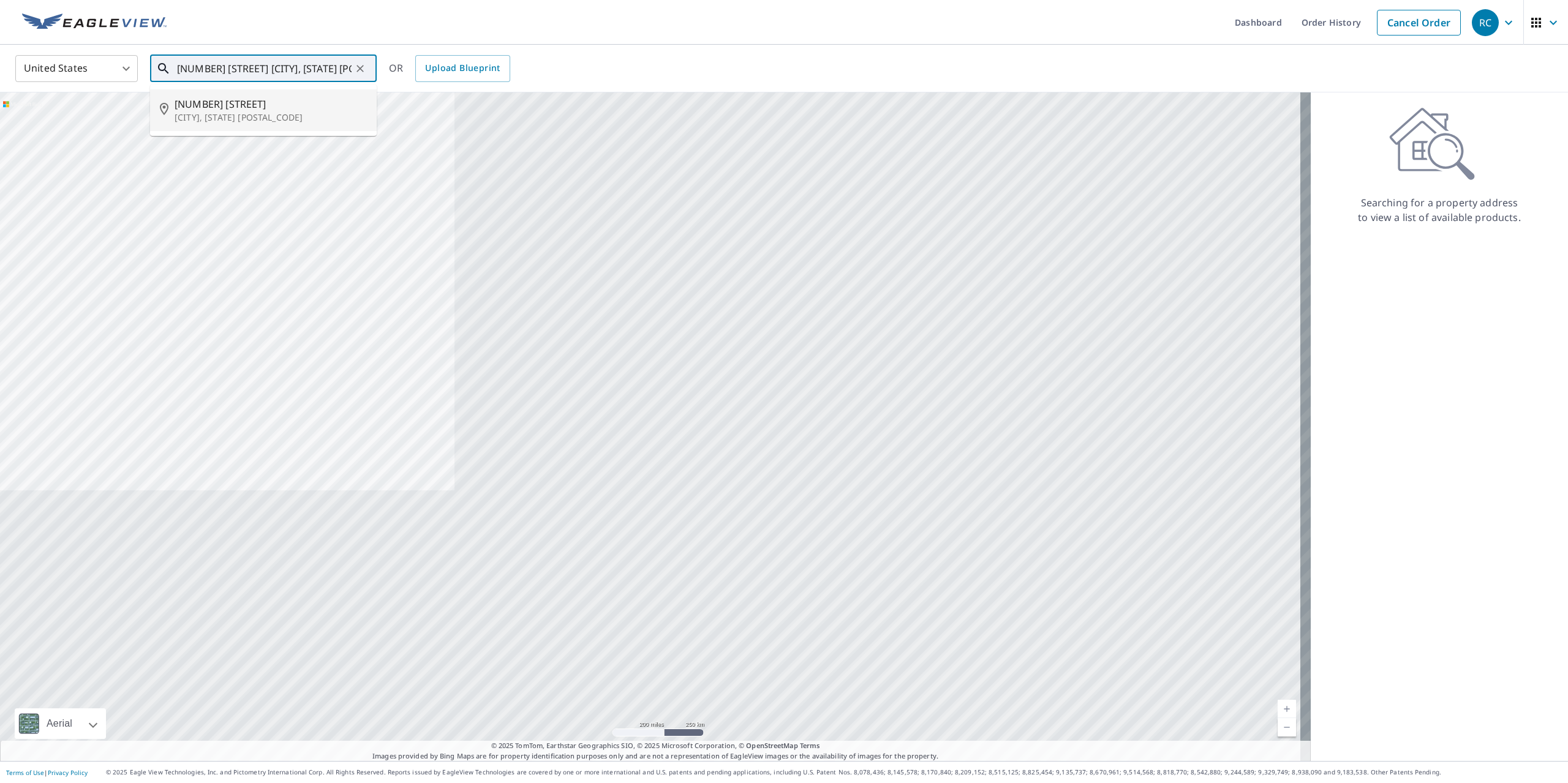 click on "16418 Lauder Ln" at bounding box center [271, 104] 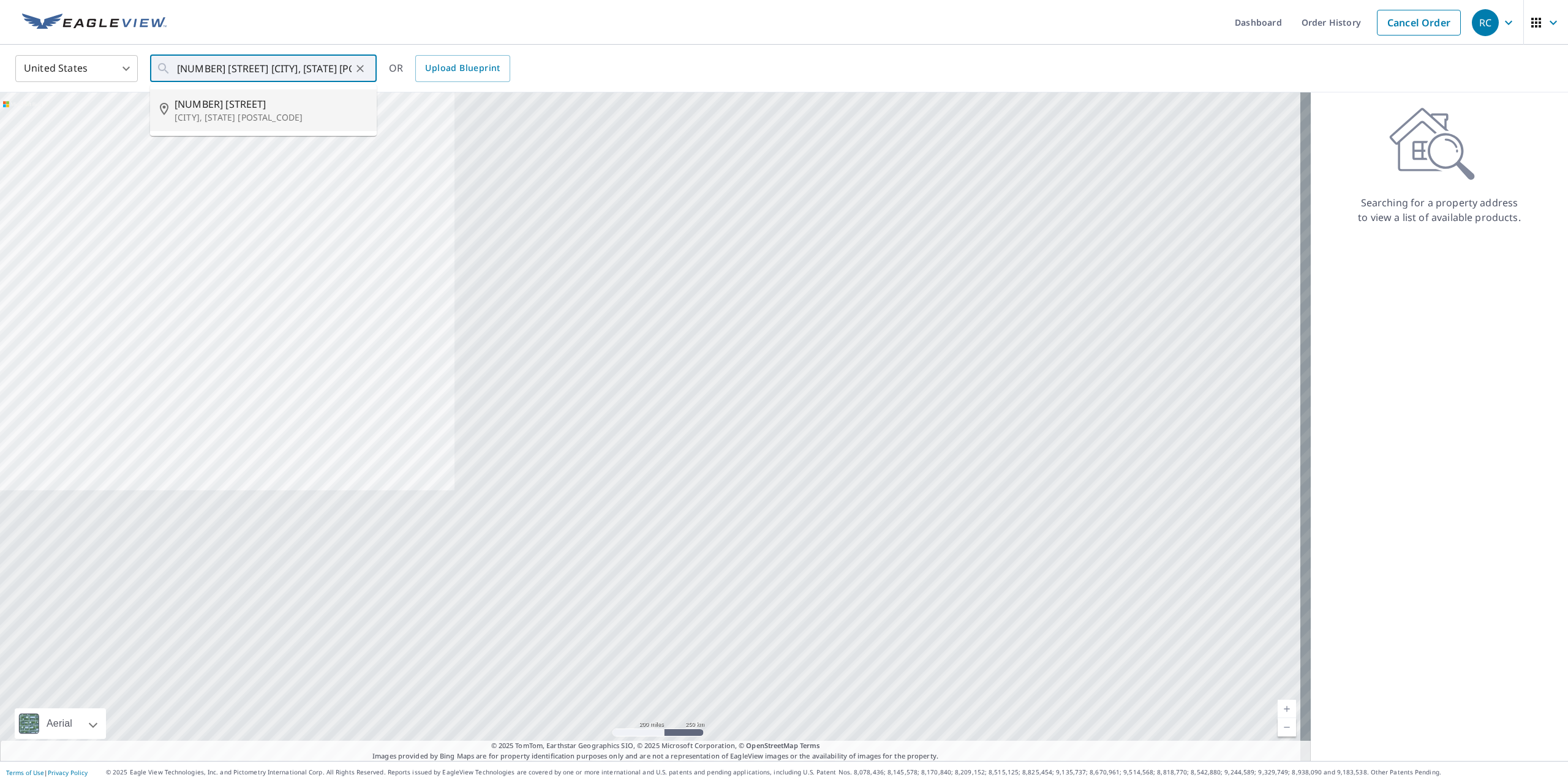 type on "16418 Lauder Ln Dallas, TX 75248" 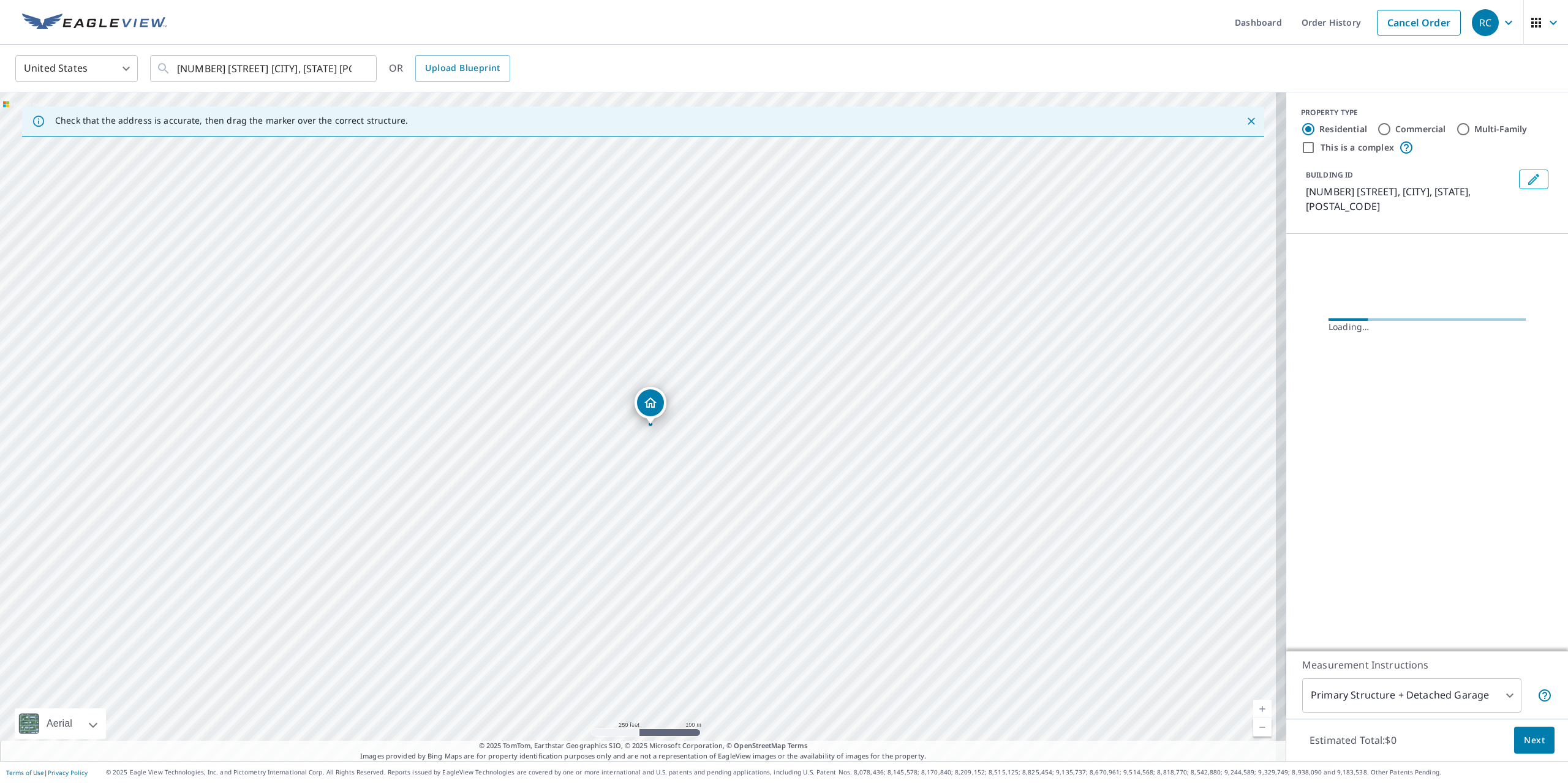 click 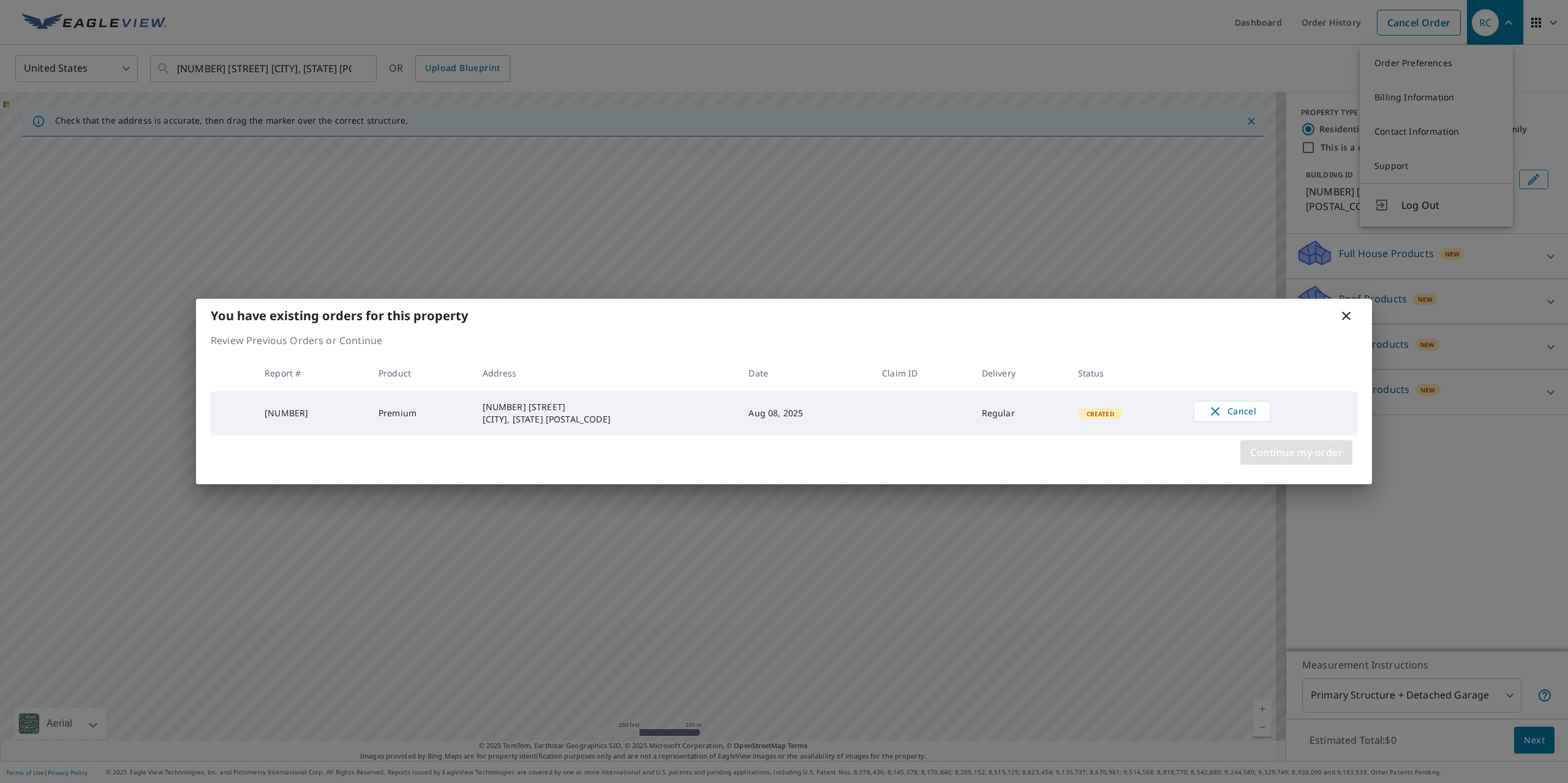 click on "Continue my order" at bounding box center [1296, 452] 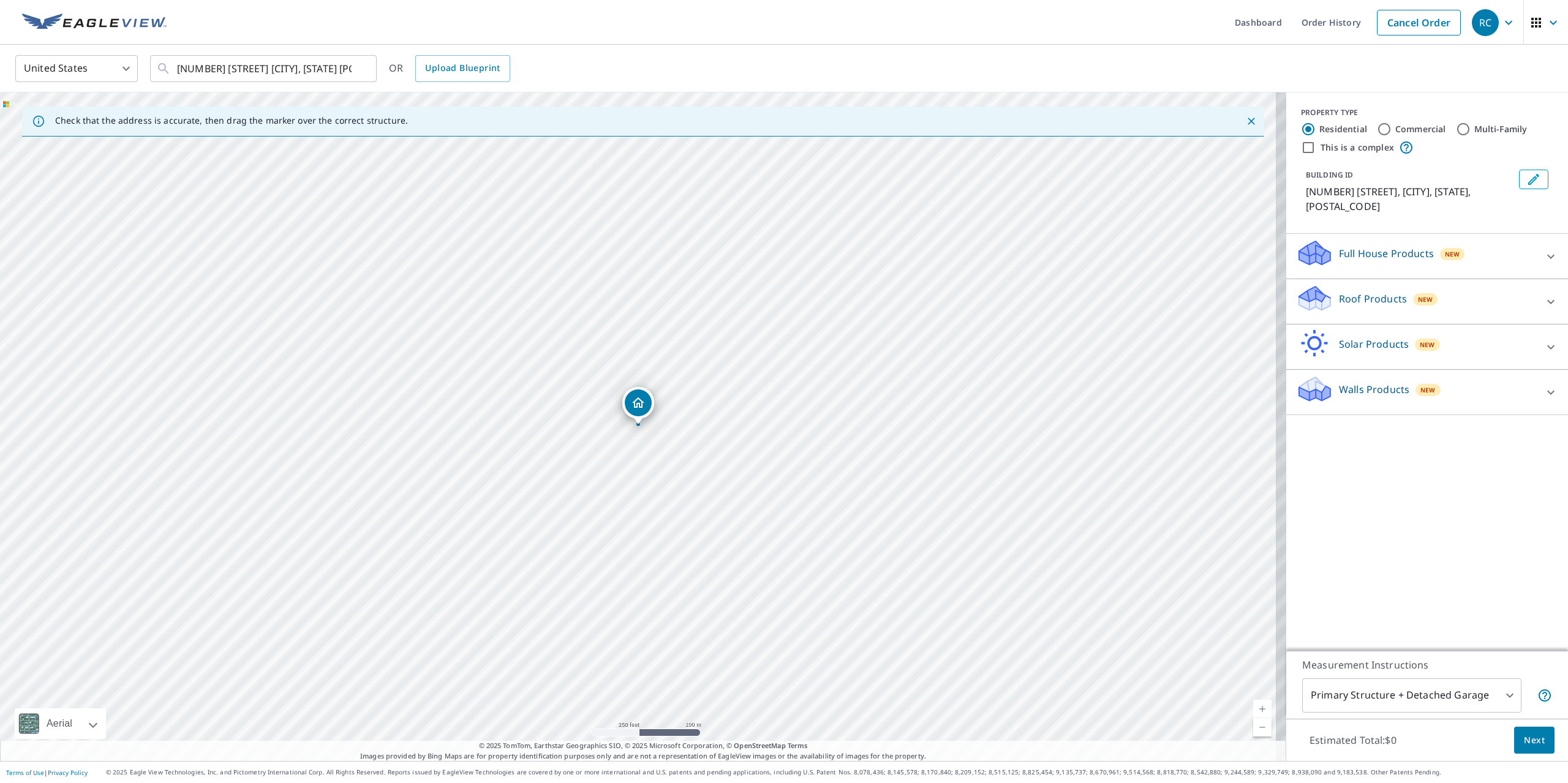 click on "Full House Products" at bounding box center [1386, 253] 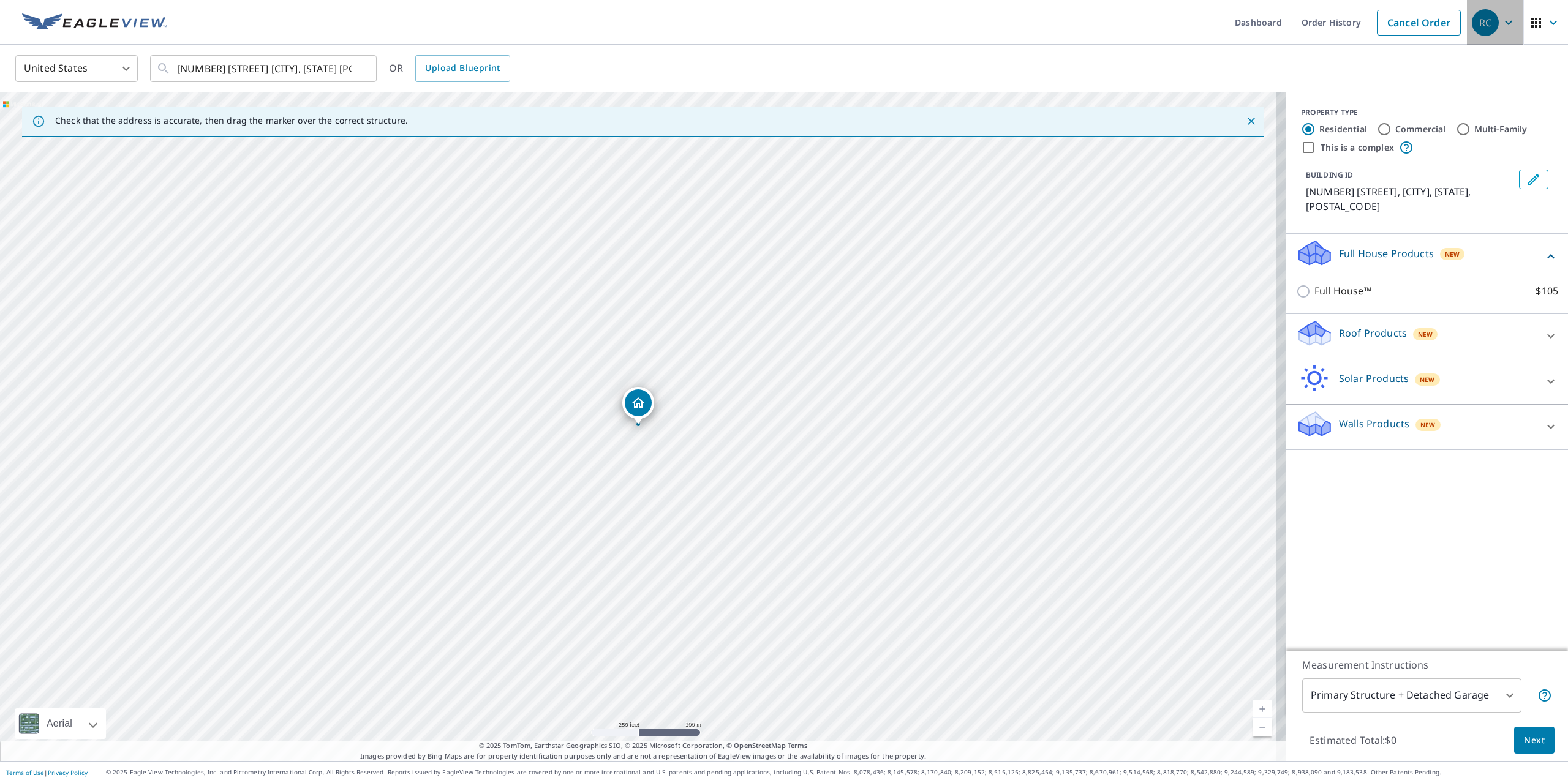 click on "RC" at bounding box center [1485, 23] 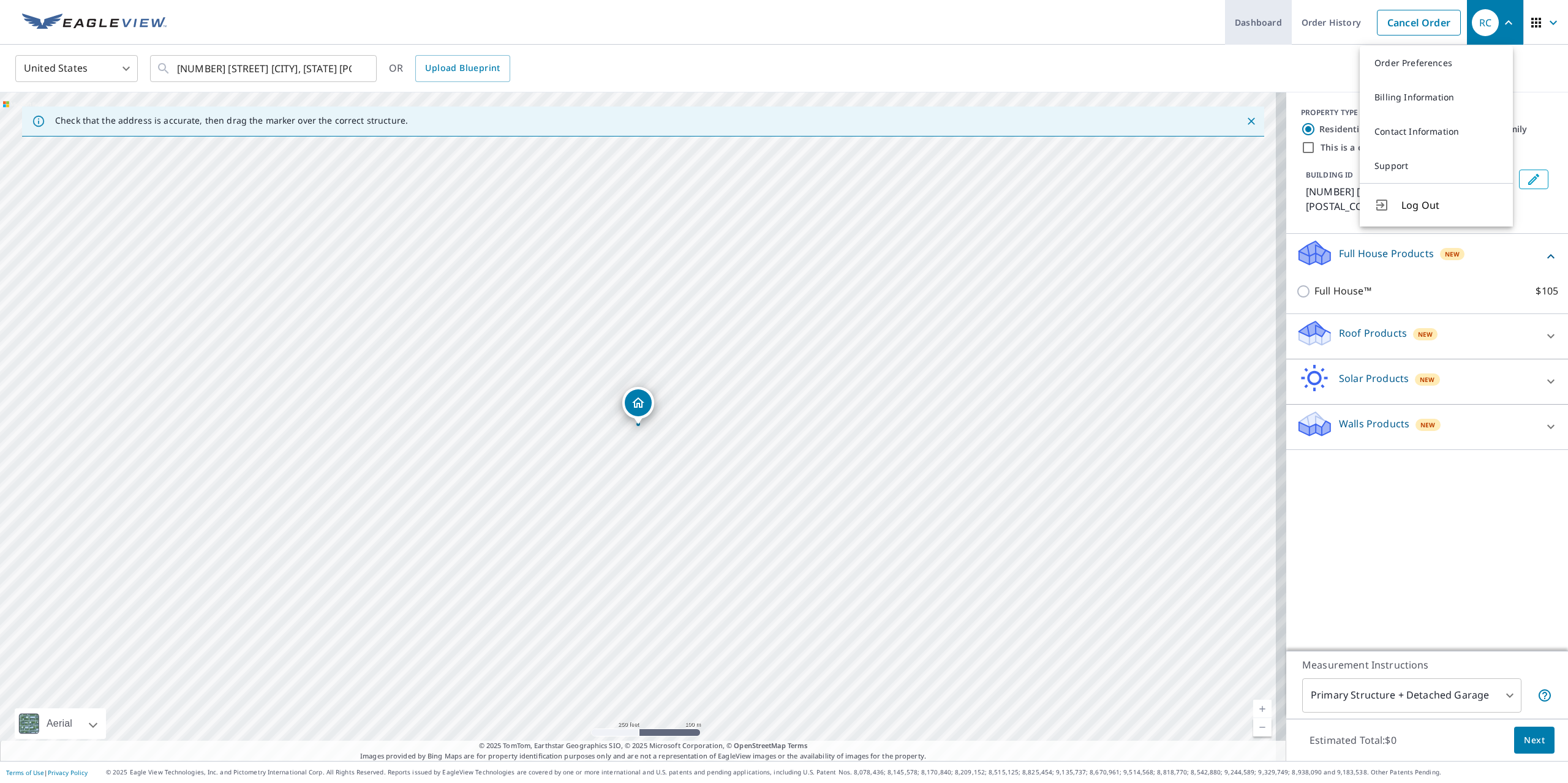 click on "Dashboard" at bounding box center (1258, 22) 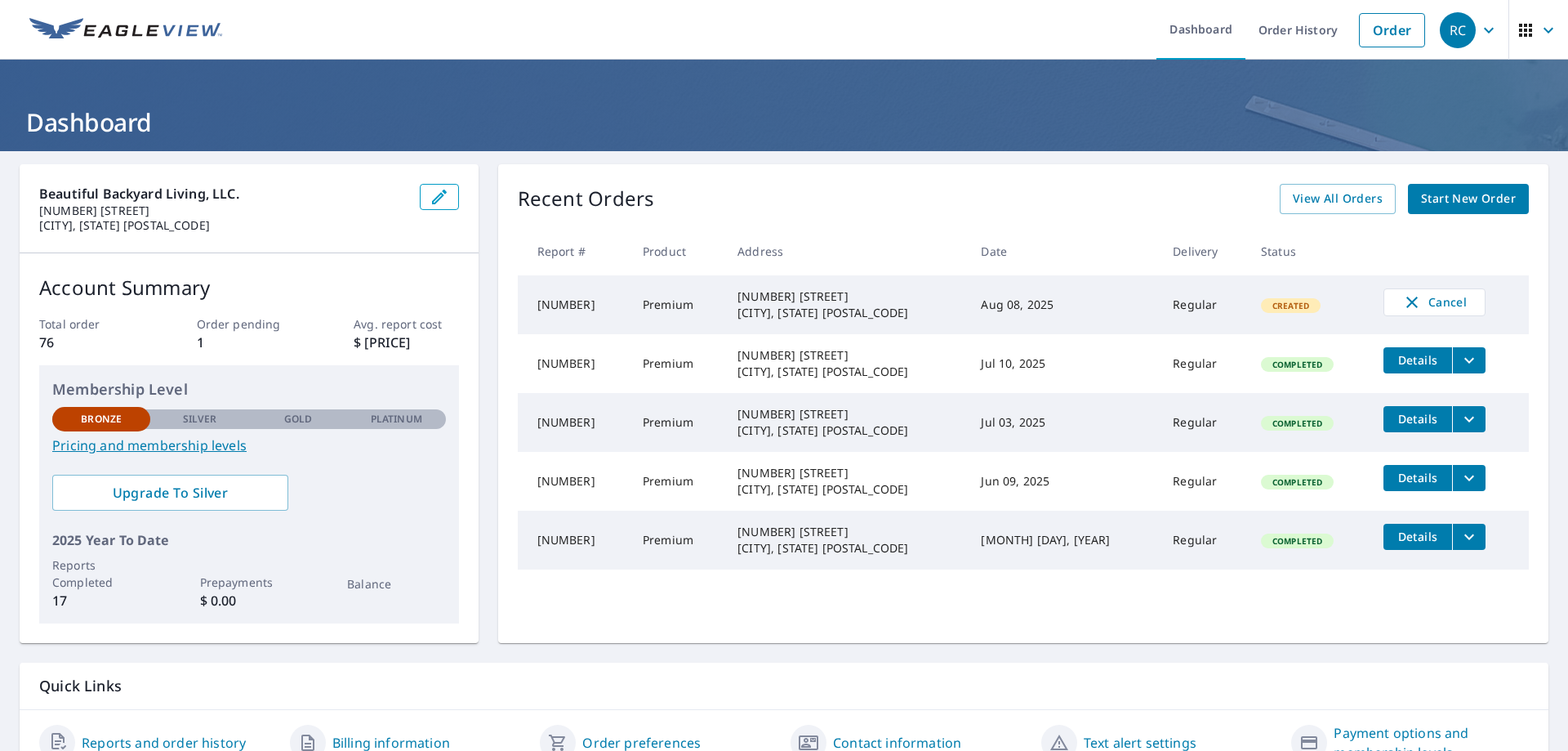 click on "Created" at bounding box center [1290, 306] 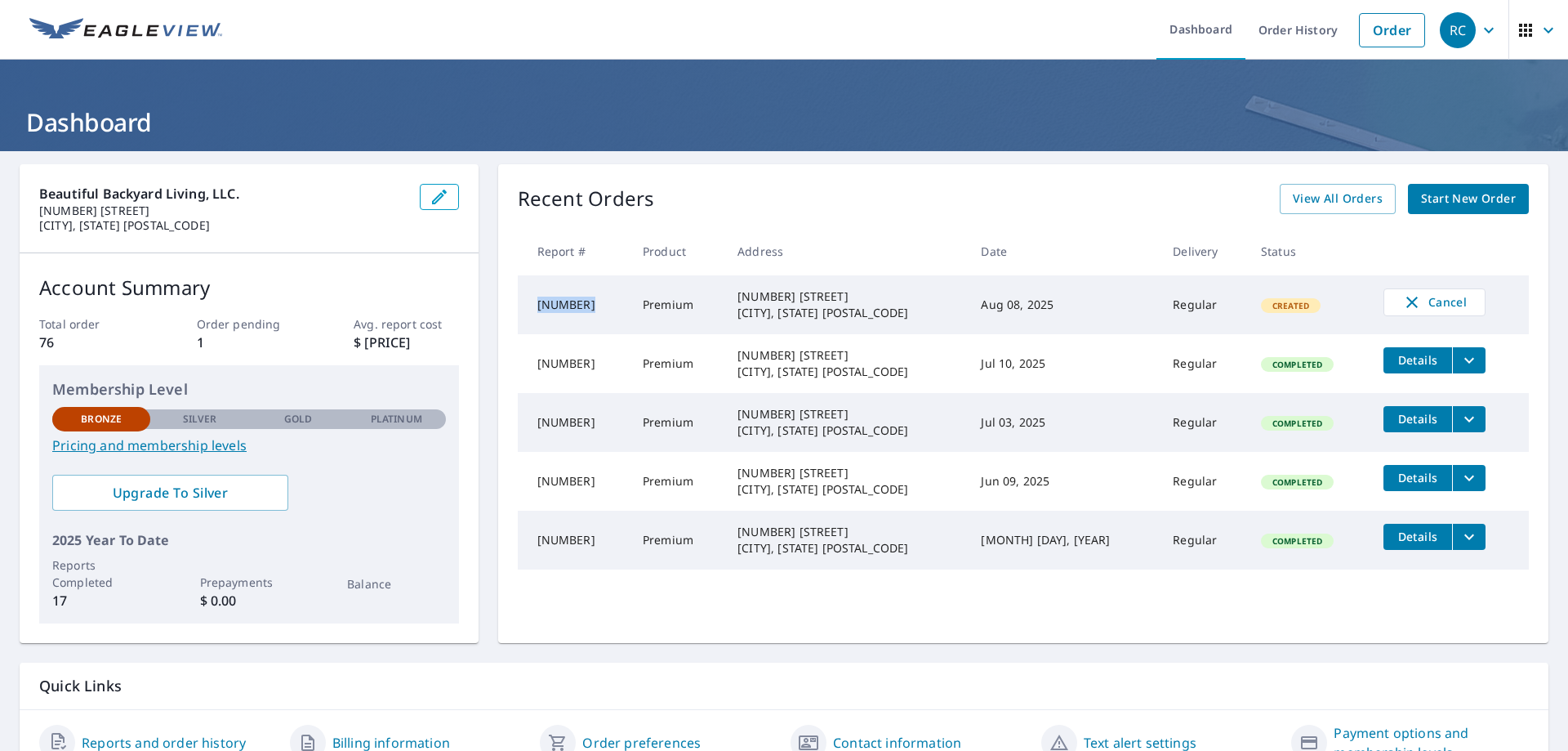 click on "66843062" at bounding box center [573, 305] 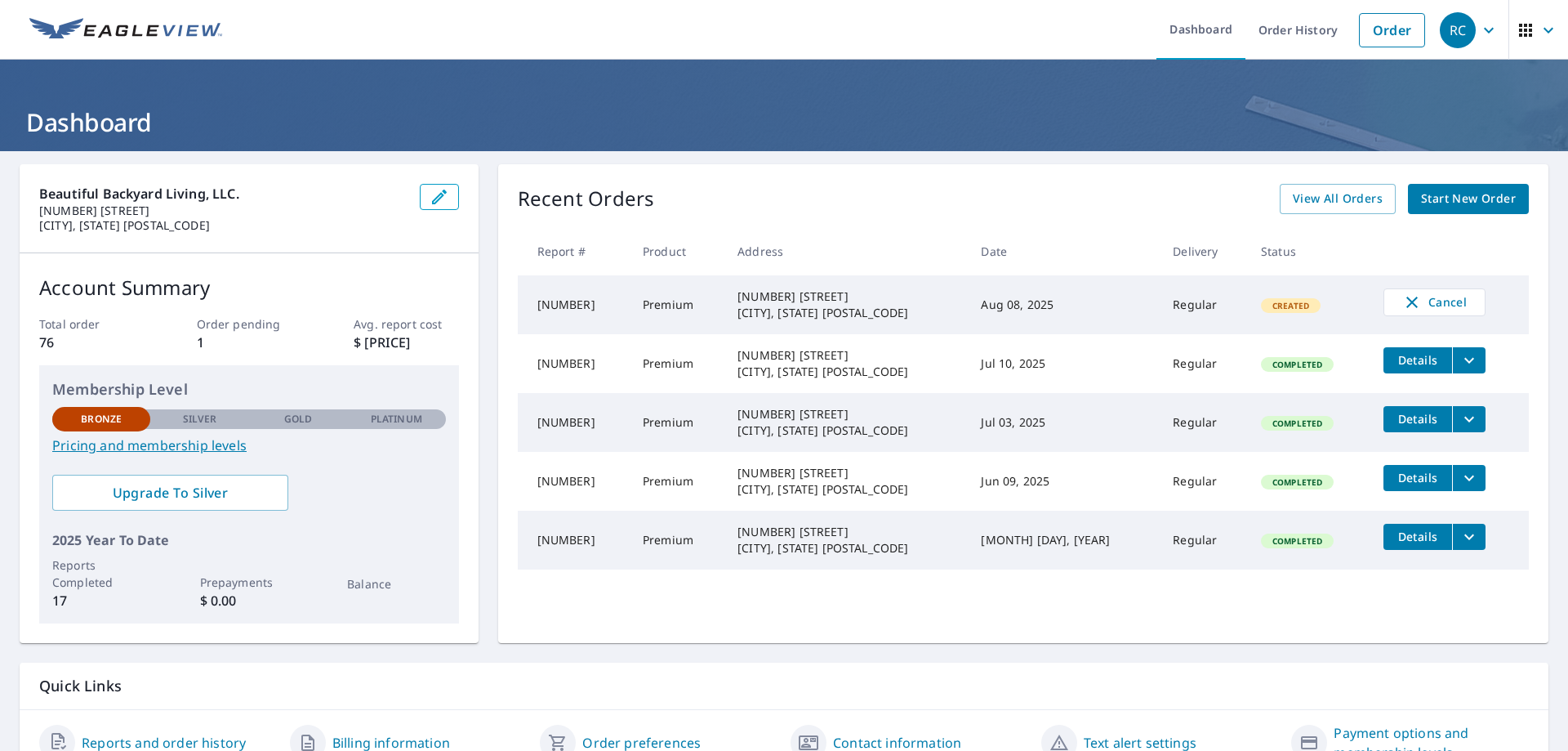 click on "Premium" at bounding box center (677, 305) 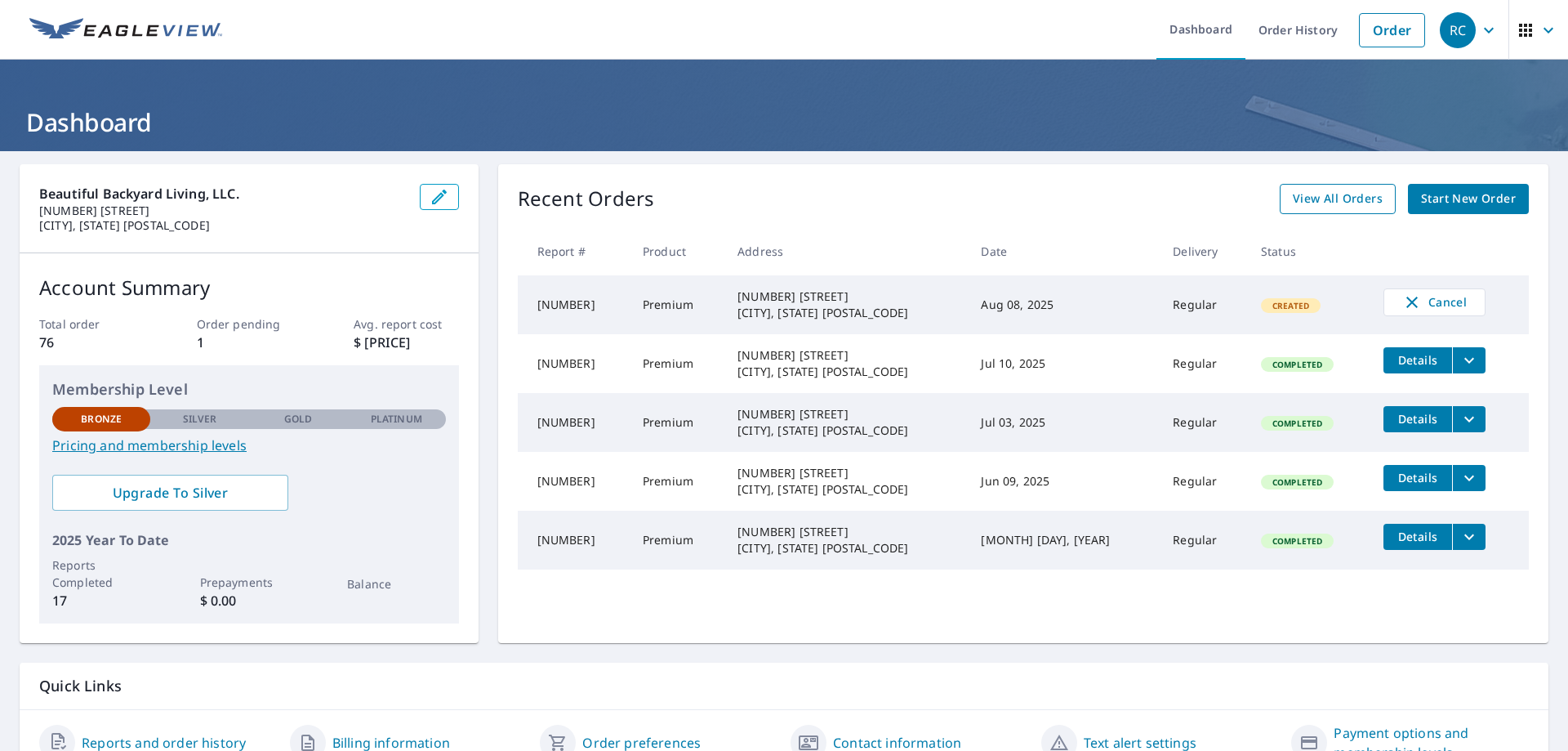 click on "View All Orders" at bounding box center (1338, 199) 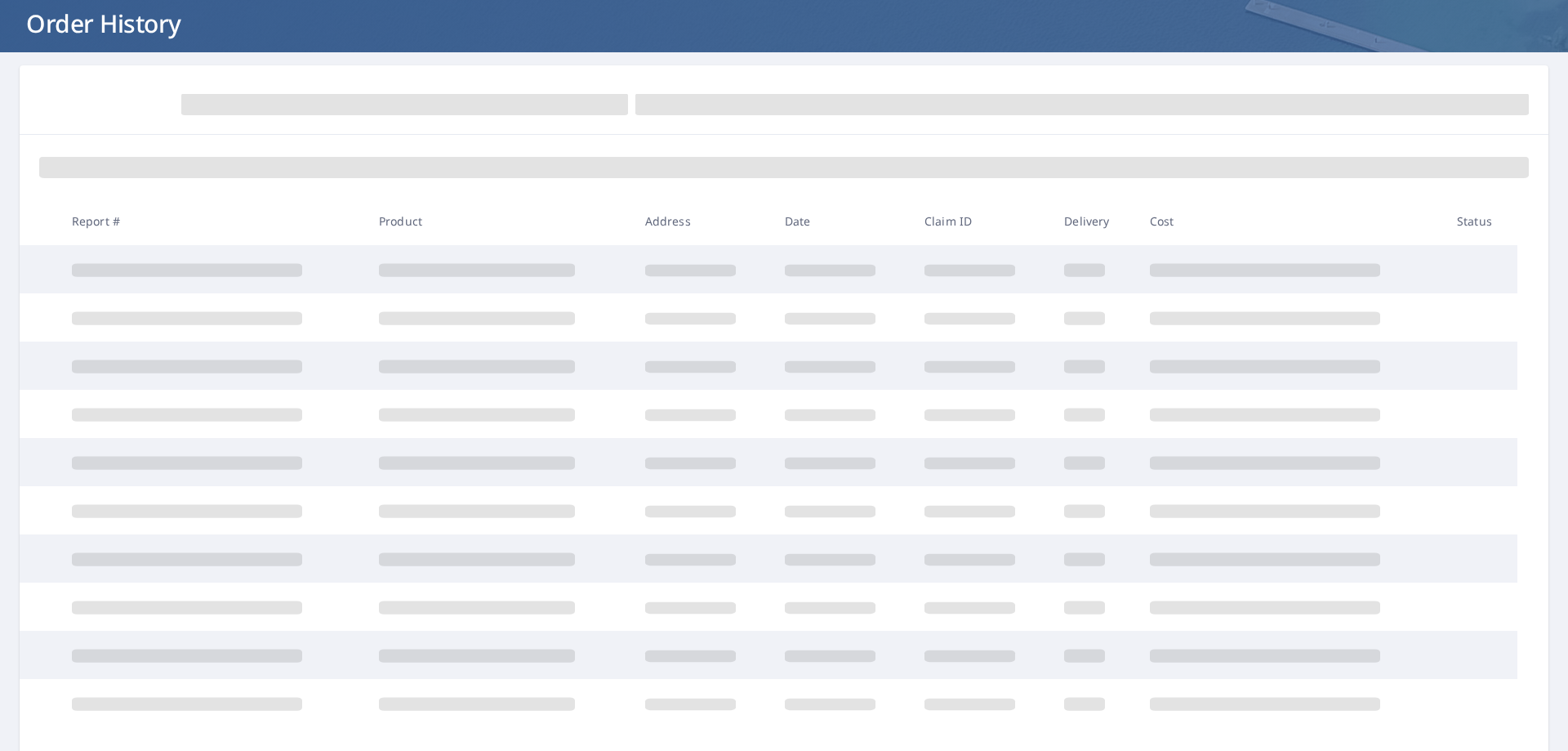 scroll, scrollTop: 0, scrollLeft: 0, axis: both 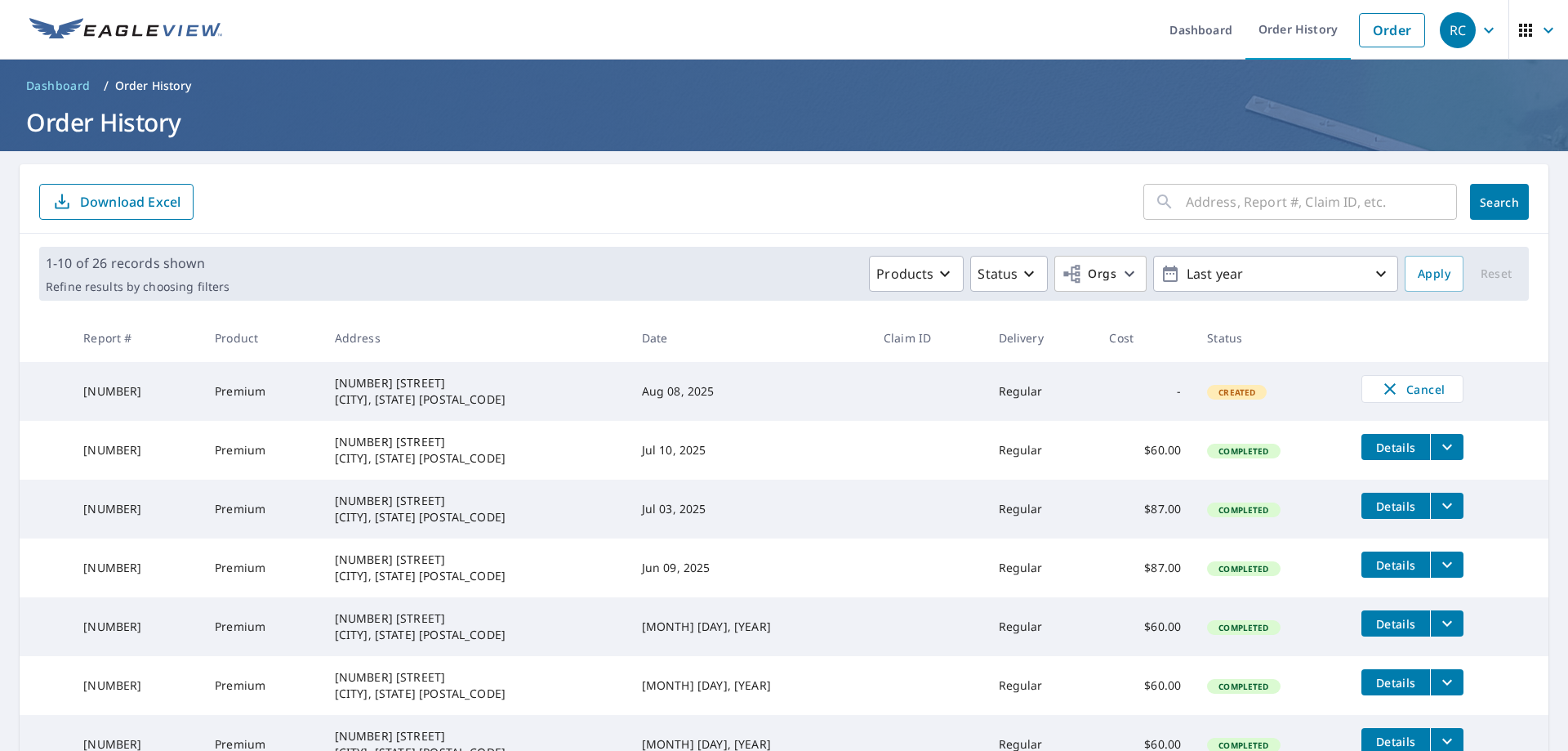 click on "66843062" at bounding box center [136, 391] 